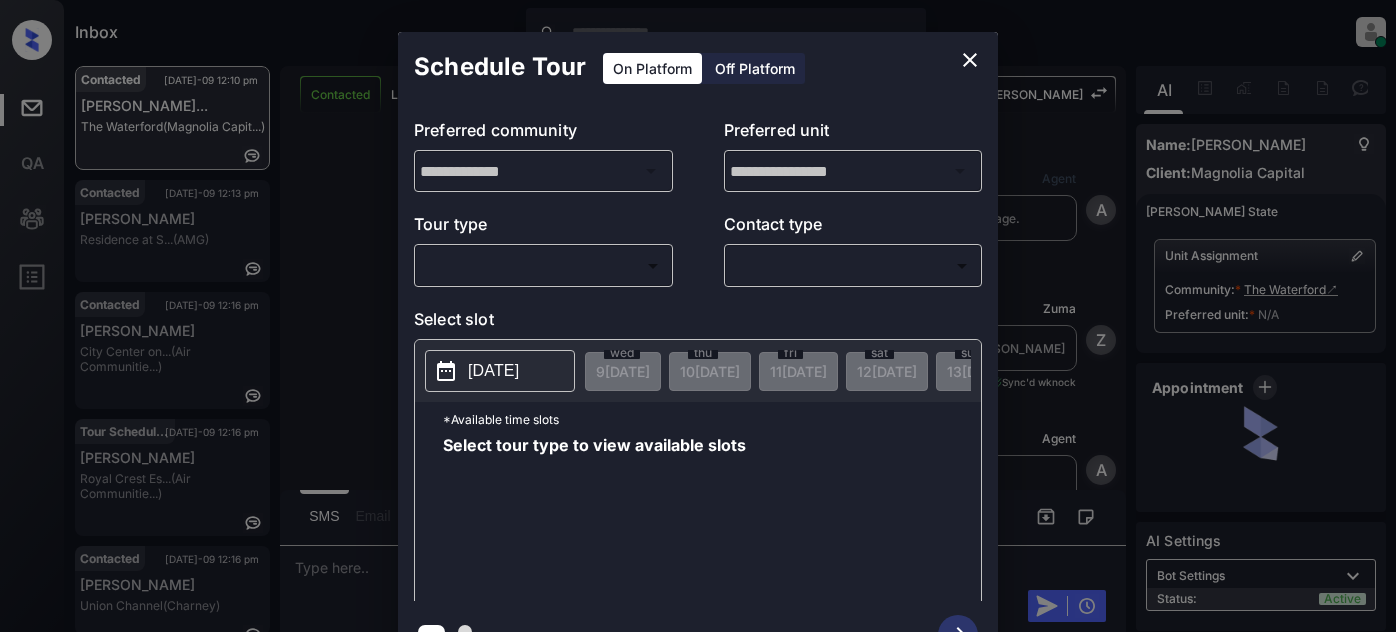 scroll, scrollTop: 0, scrollLeft: 0, axis: both 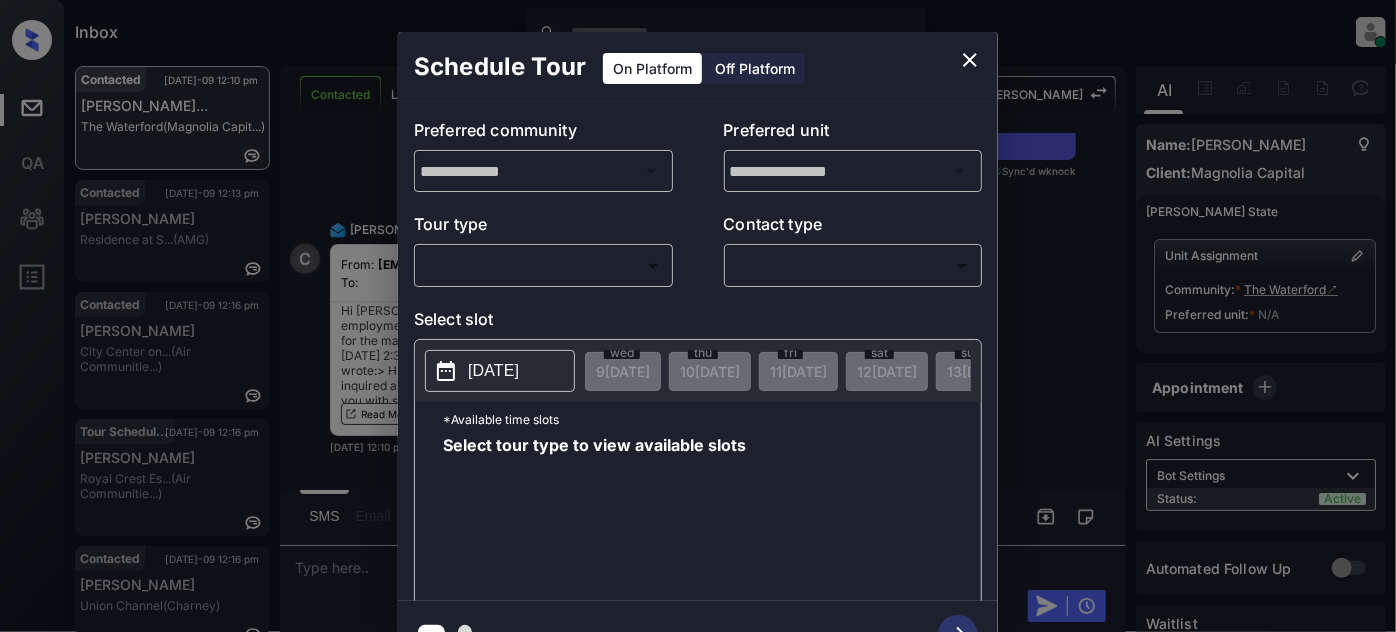 click on "Inbox [PERSON_NAME] Online Set yourself   offline Set yourself   on break Profile Switch to  light  mode Sign out Contacted [DATE]-09 12:10 pm   [PERSON_NAME]... The Waterford  (Magnolia Capit...) Contacted [DATE]-09 12:13 pm   [PERSON_NAME] Residence at S...  (AMG) Contacted [DATE]-09 12:16 pm   [GEOGRAPHIC_DATA] on...  (Air Communitie...) Tour Scheduled [DATE]-09 12:16 pm   [PERSON_NAME] Royal Crest Es...  (Air Communitie...) Contacted [DATE]-09 12:16 pm   [PERSON_NAME] Union Channel  (Charney) Contacted [DATE]-09 12:16 pm   [PERSON_NAME] Union Channel  (Charney) Contacted Lost Lead Sentiment: Angry Upon sliding the acknowledgement:  Lead will move to lost stage. * ​ SMS and call option will be set to opt out. AFM will be turned off for the lead. [PERSON_NAME] New Message Agent Lead created via webhook in Inbound stage. [DATE] 07:08 pm A New Message [PERSON_NAME] Lead transferred to leasing agent: [PERSON_NAME] [DATE] 07:08 pm  Sync'd w  knock Z New Message Agent AFM Request sent to [PERSON_NAME]. [DATE] 07:08 pm A Agent A" at bounding box center [698, 316] 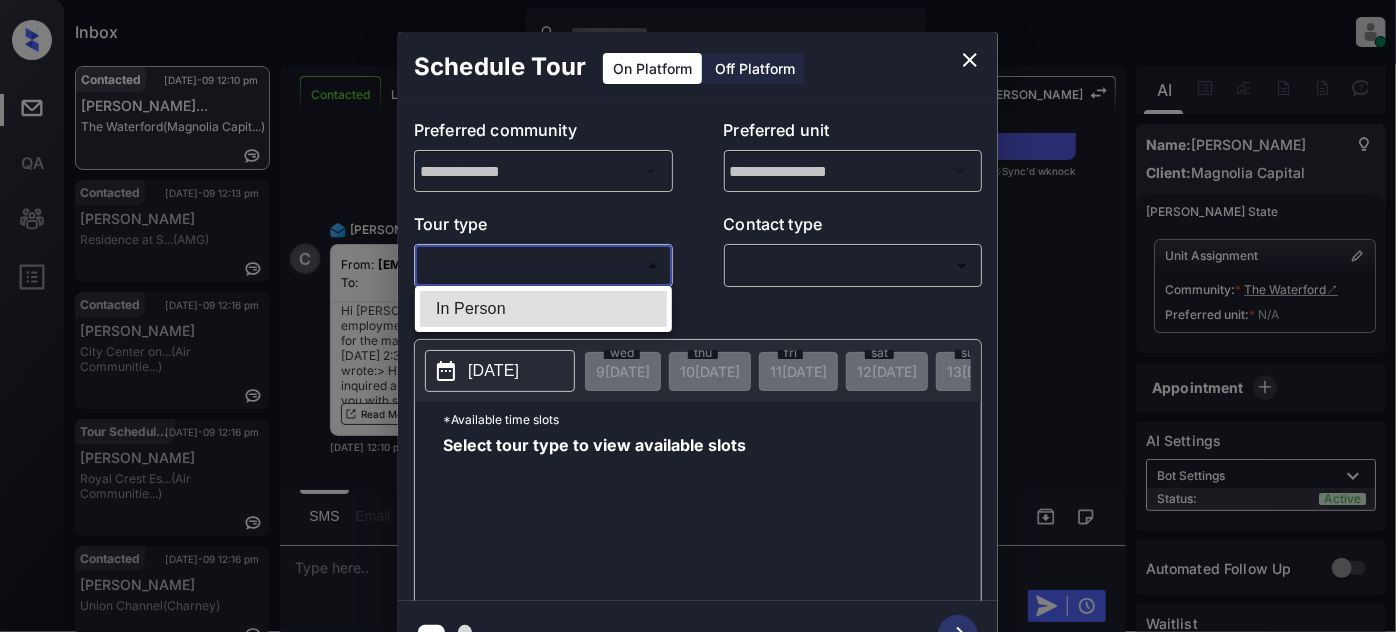 click at bounding box center (698, 316) 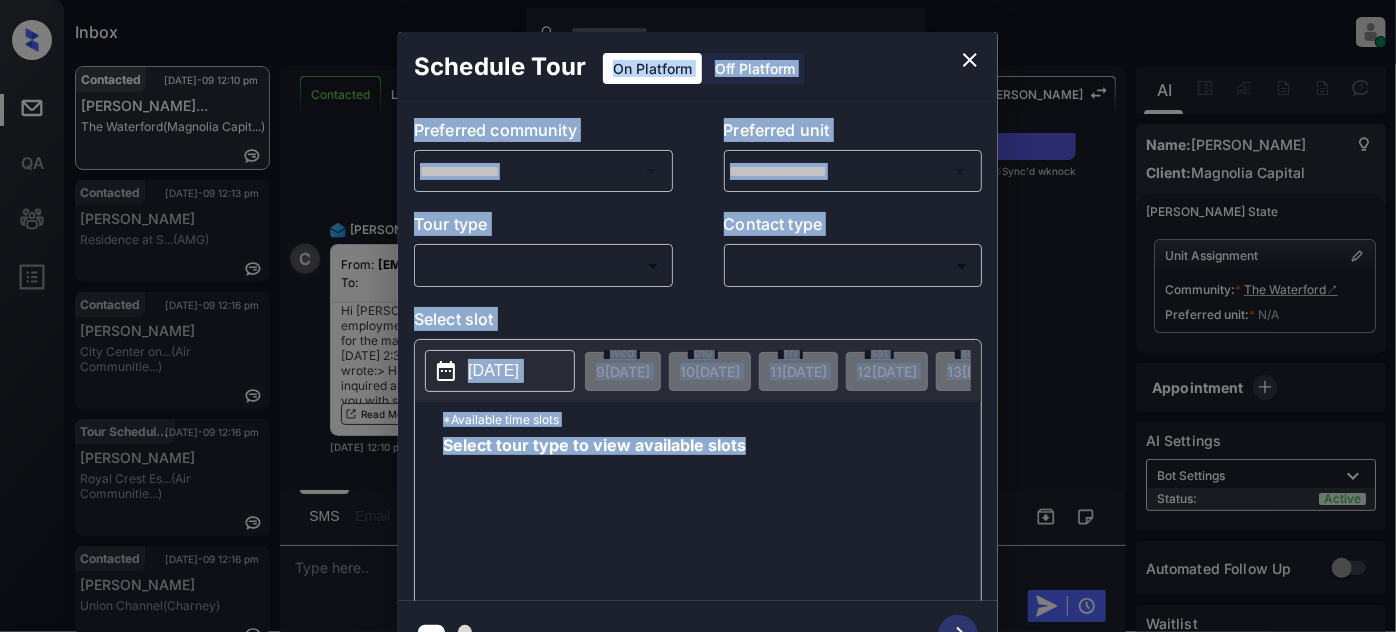 click 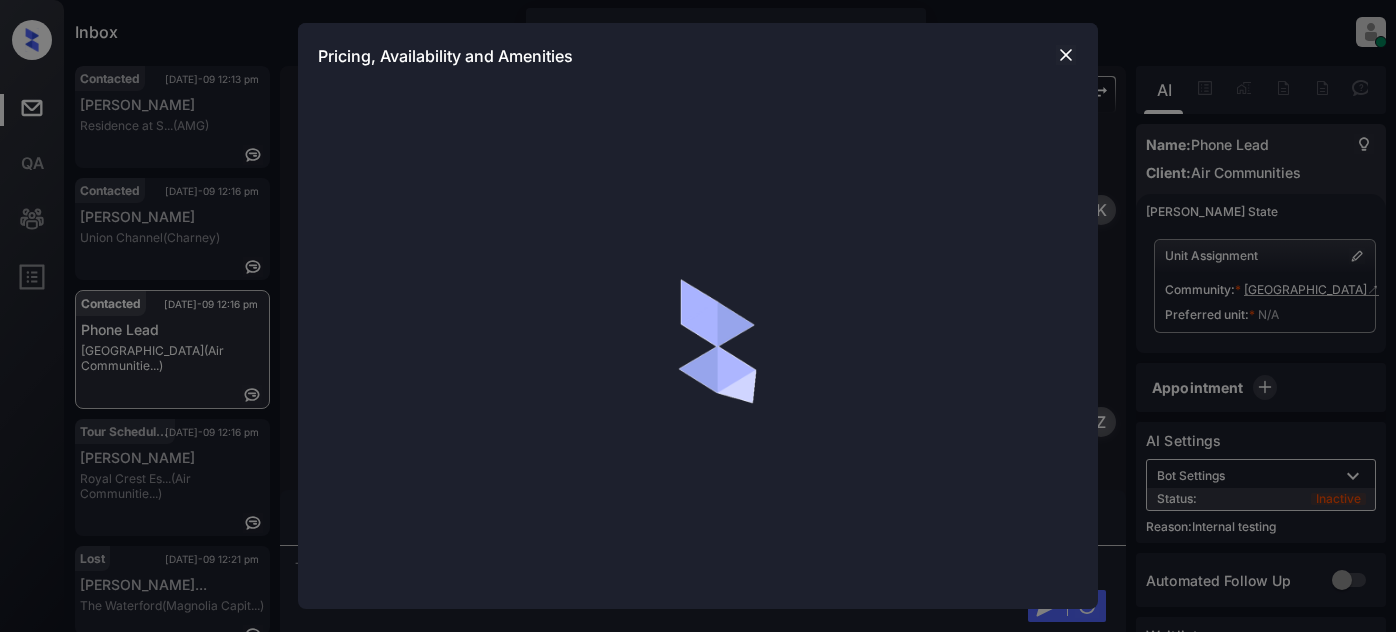 scroll, scrollTop: 0, scrollLeft: 0, axis: both 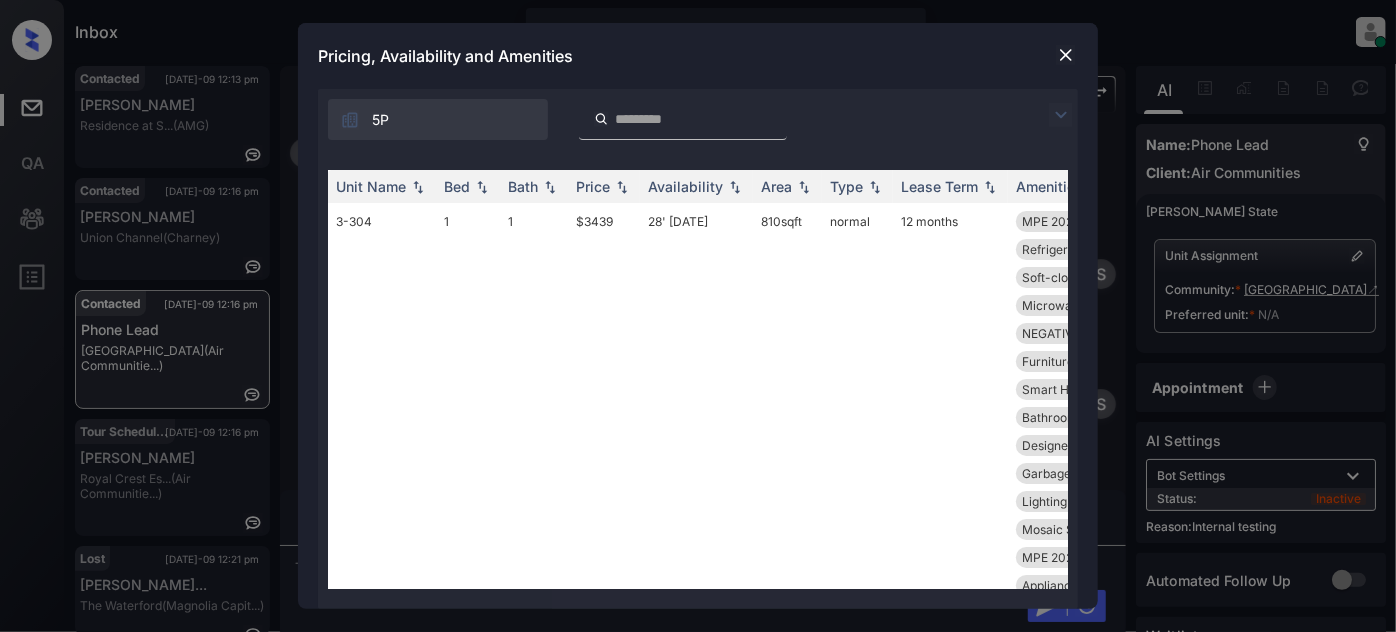 click at bounding box center [1061, 115] 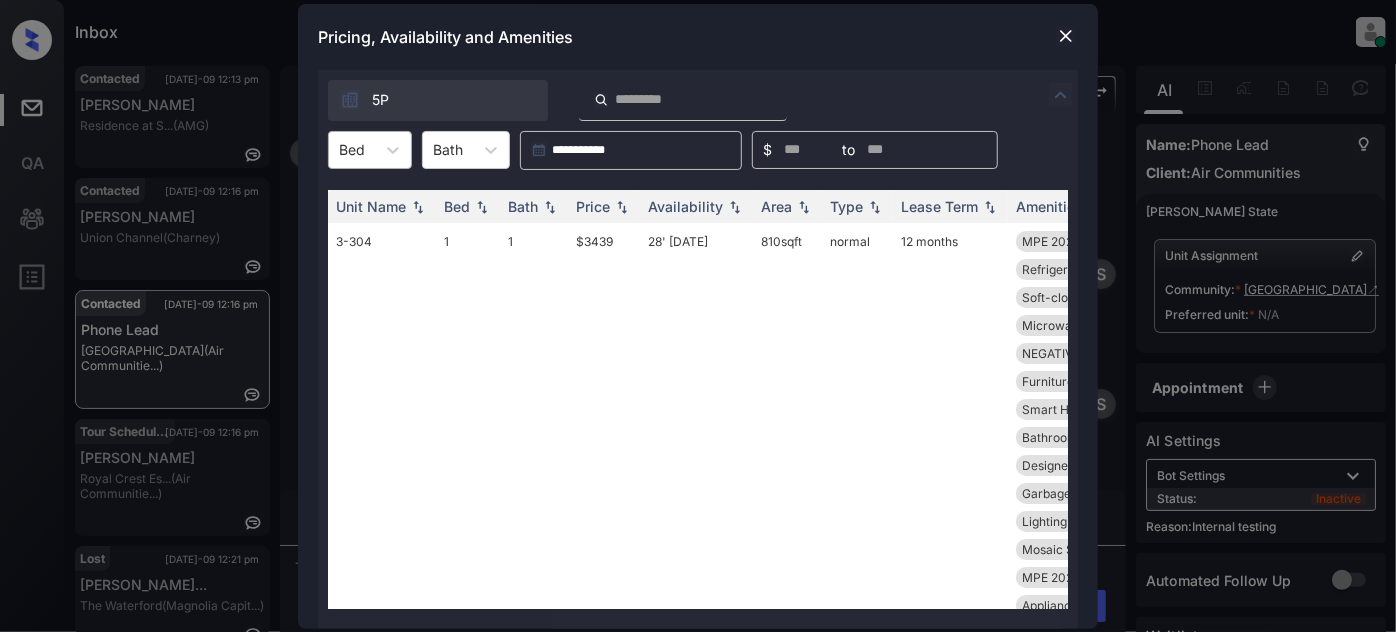 click at bounding box center [352, 149] 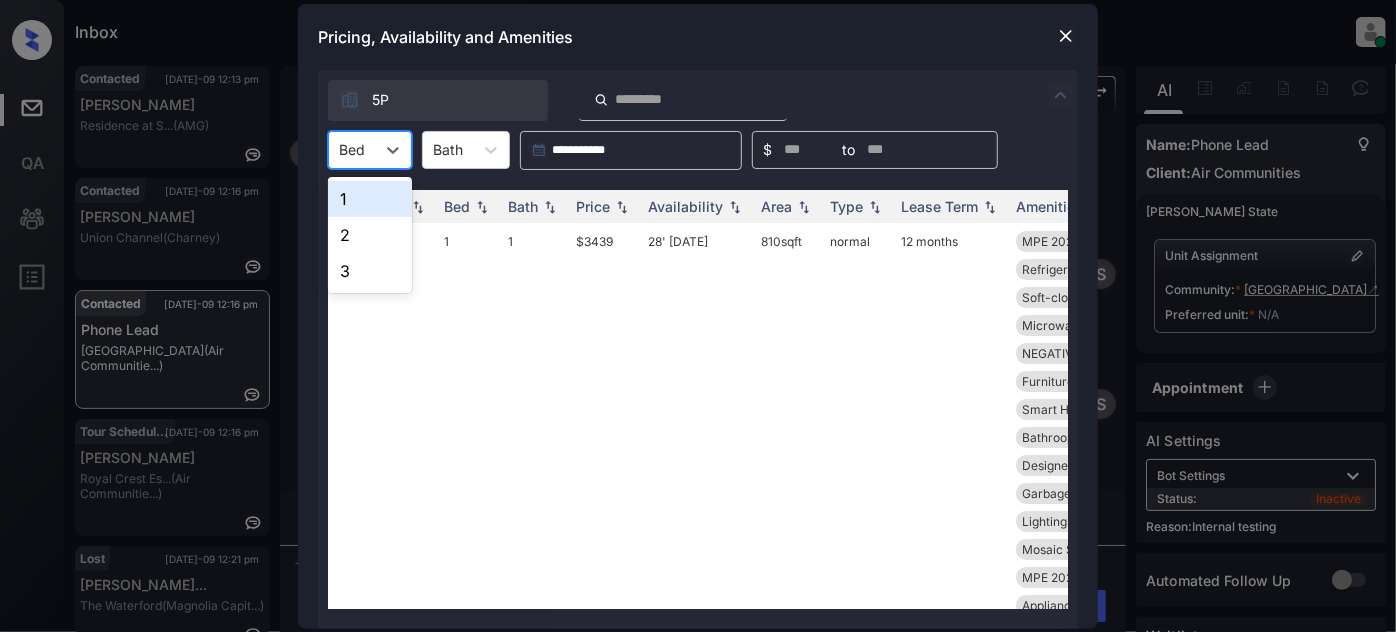 click on "1" at bounding box center [370, 199] 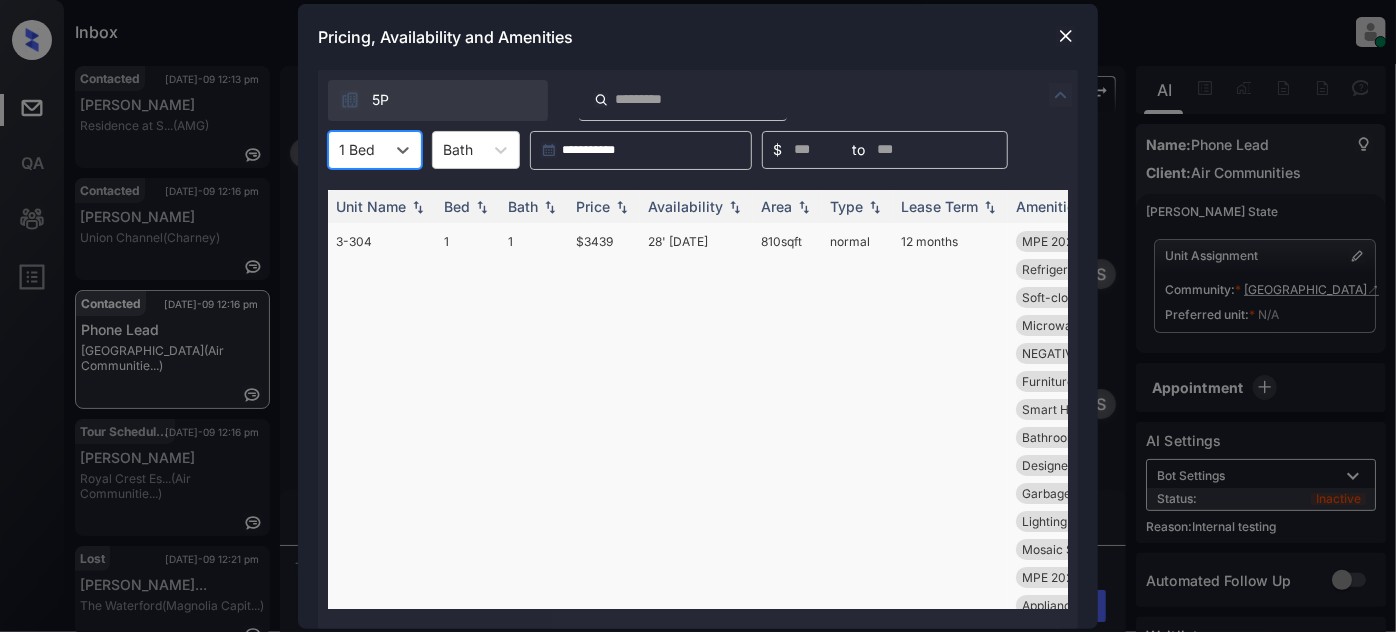 click on "Price" at bounding box center (604, 206) 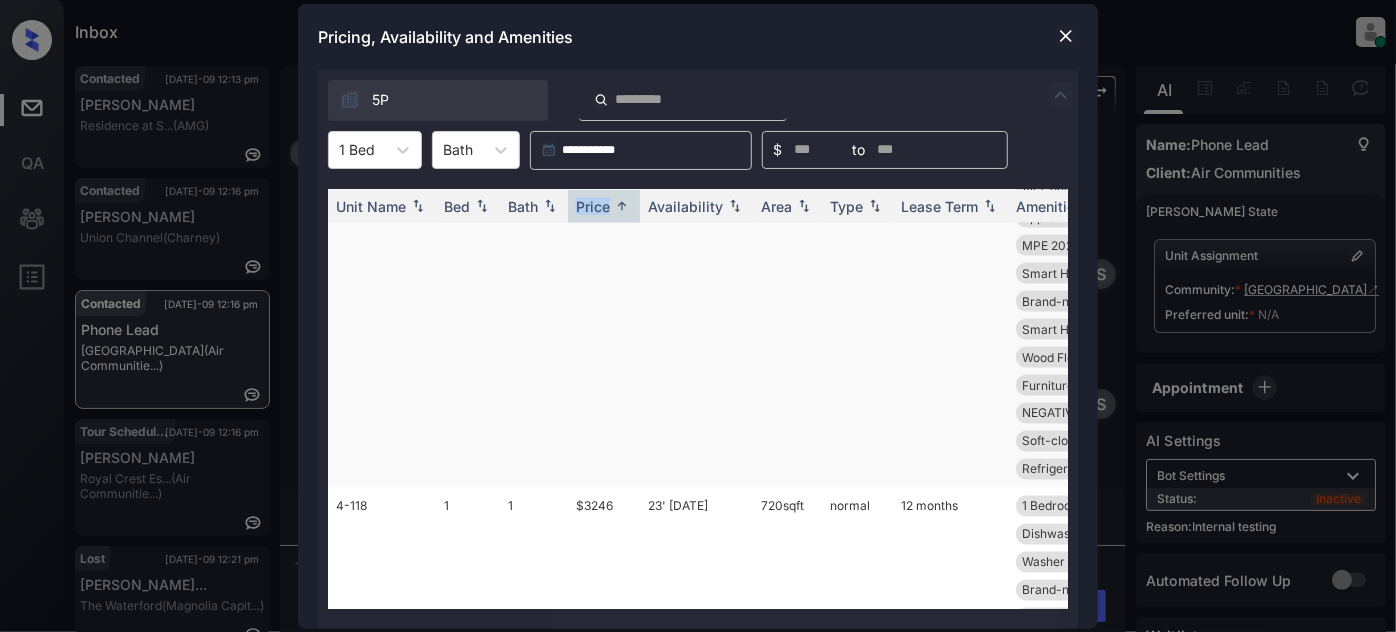 scroll, scrollTop: 1818, scrollLeft: 0, axis: vertical 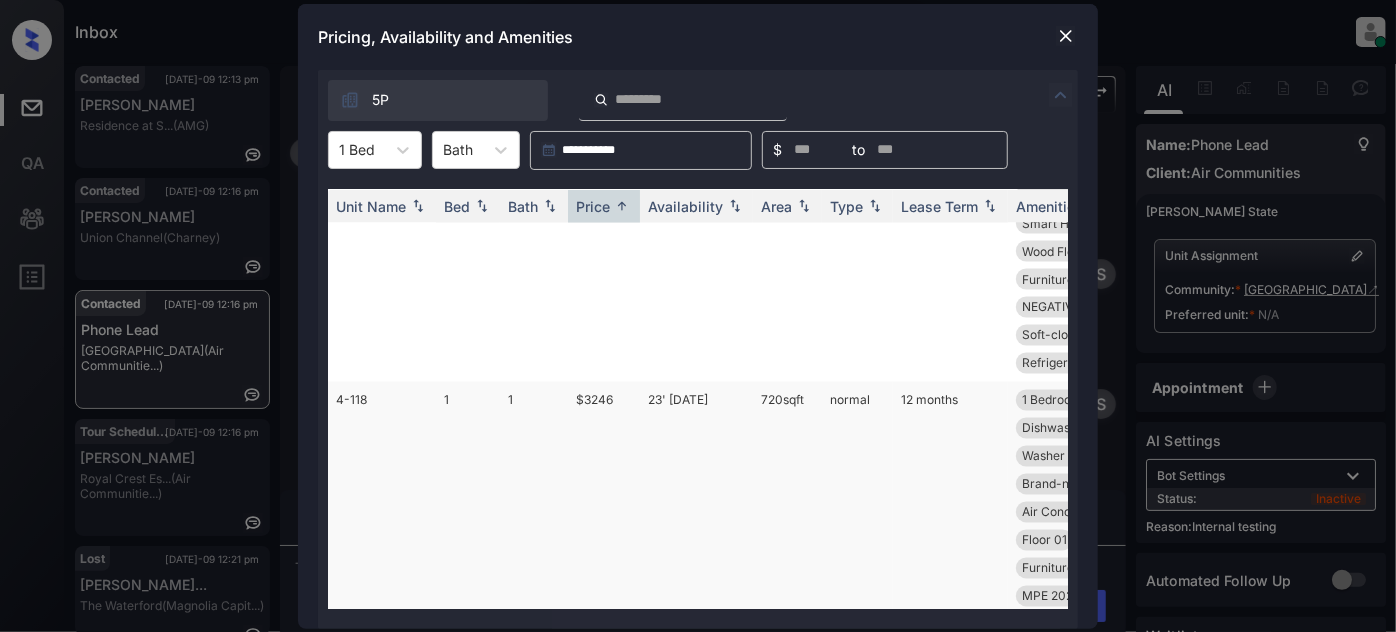 click on "23' May 25" at bounding box center (696, 554) 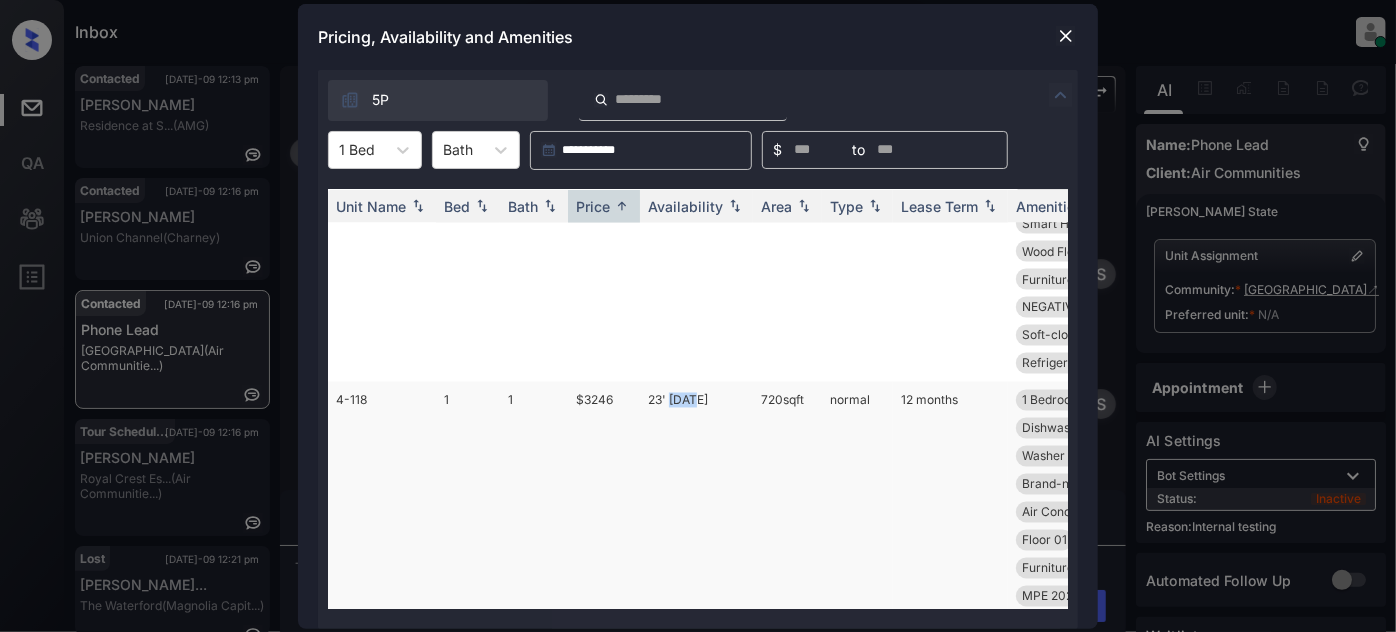 click on "23' May 25" at bounding box center (696, 554) 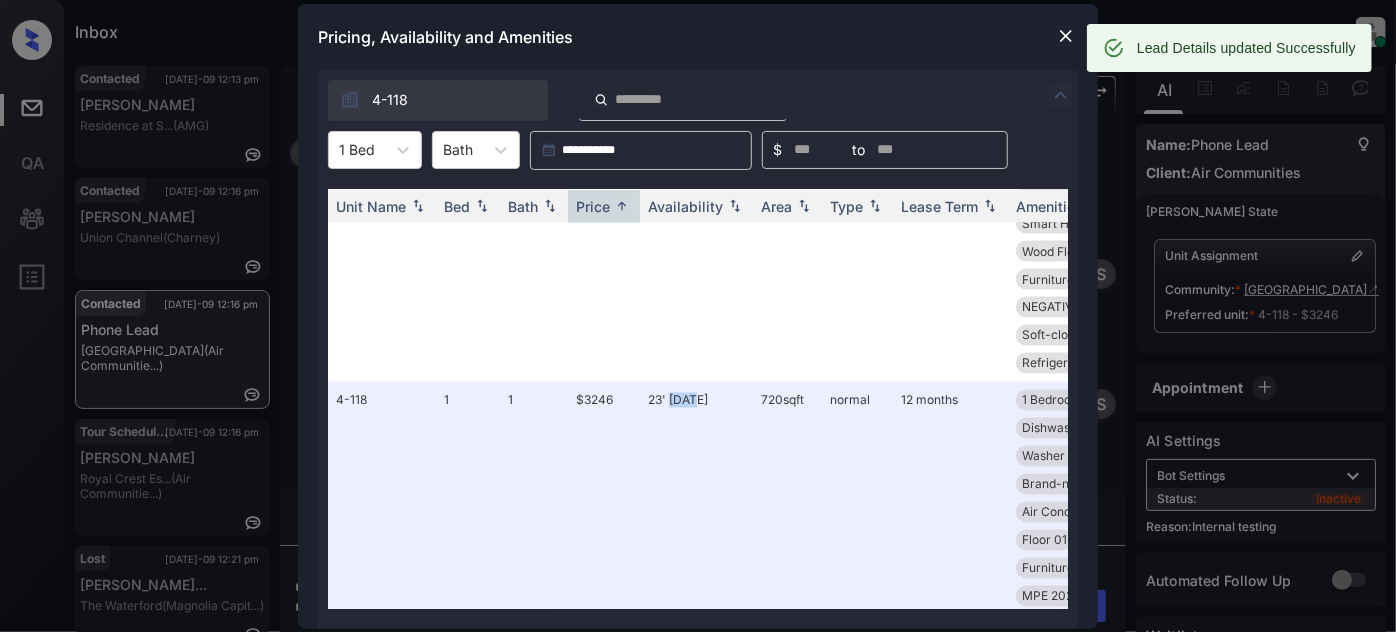 click at bounding box center [1066, 36] 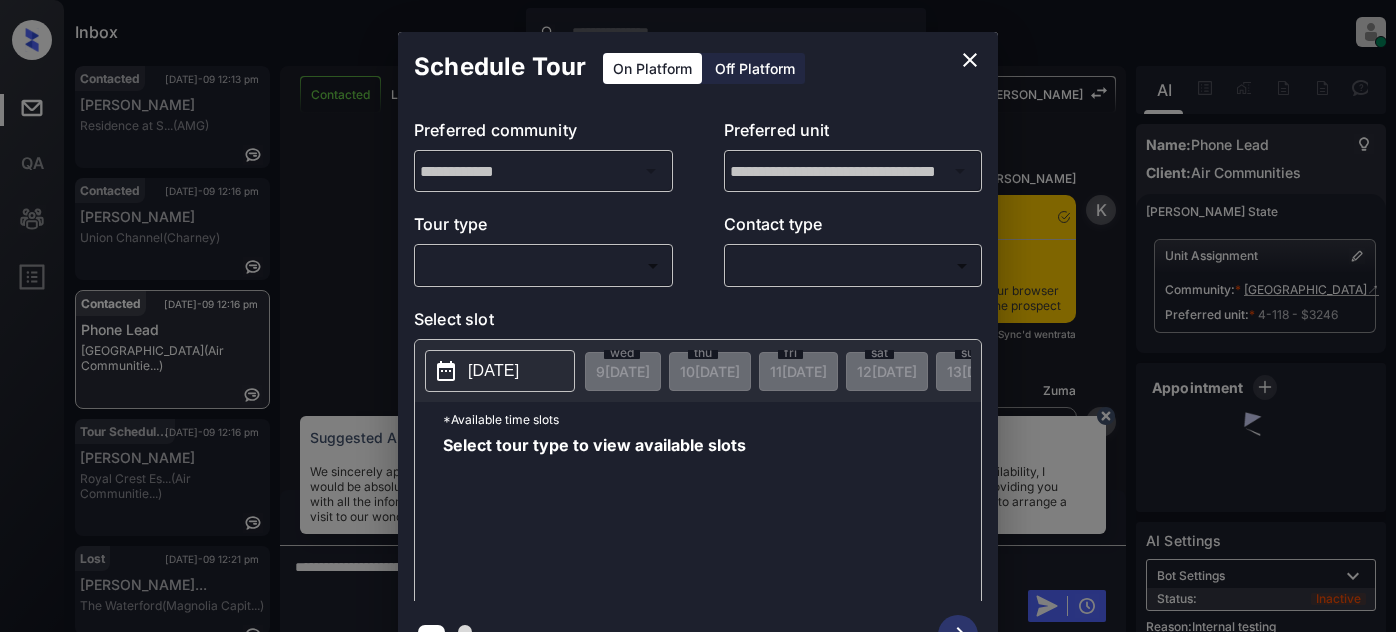 scroll, scrollTop: 0, scrollLeft: 0, axis: both 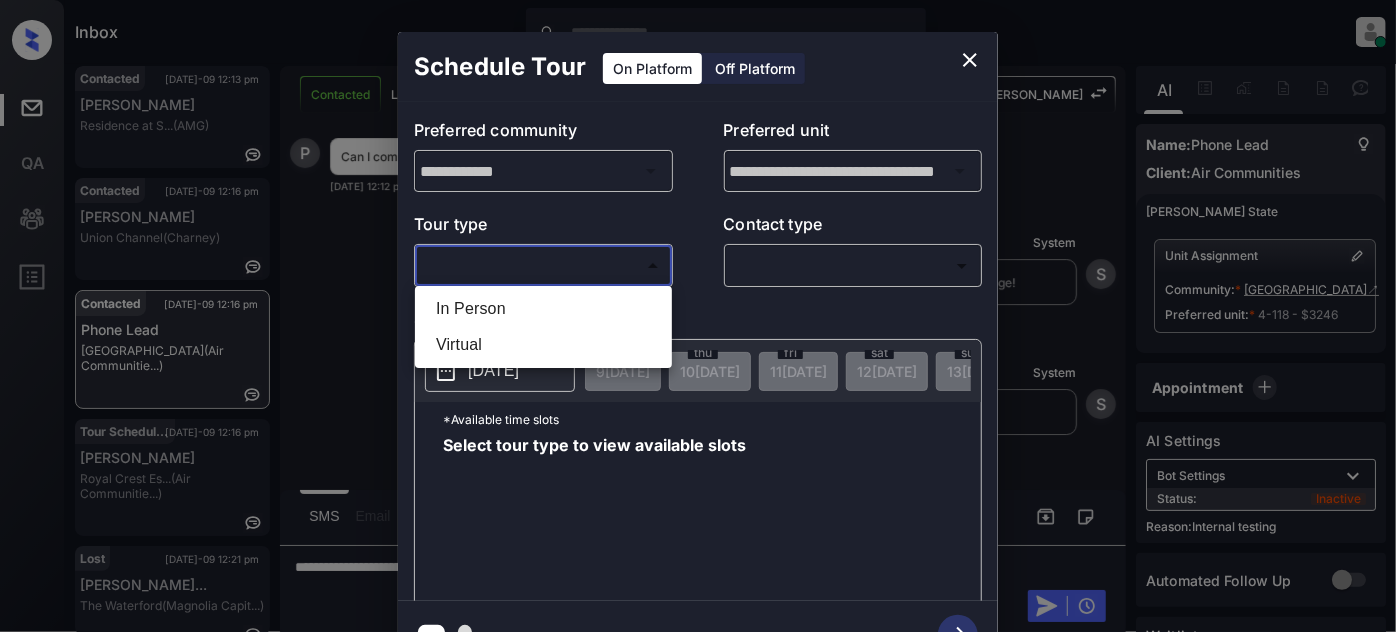 click on "Inbox Juan Carlos Manantan Online Set yourself   offline Set yourself   on break Profile Switch to  light  mode Sign out Contacted Jul-09 12:13 pm   Debi Enright Residence at S...  (AMG) Contacted Jul-09 12:16 pm   Deanna Smith Union Channel  (Charney) Contacted Jul-09 12:16 pm   Phone Lead Palazzo West  (Air Communitie...) Tour Scheduled Jul-09 12:16 pm   Andre Flamini Royal Crest Es...  (Air Communitie...) Lost Jul-09 12:21 pm   Caleila Burrel... The Waterford  (Magnolia Capit...) Lost Jul-09 12:21 pm   Caleila Burrel... The Waterford  (Magnolia Capit...) Contacted Lost Lead Sentiment: Angry Upon sliding the acknowledgement:  Lead will move to lost stage. * ​ SMS and call option will be set to opt out. AFM will be turned off for the lead. Kelsey New Message Kelsey Notes Note: <a href="https://conversation.getzuma.com/686c49005d0288837258043d">https://conversation.getzuma.com/686c49005d0288837258043d</a> - Paste this link into your browser to view Kelsey’s conversation with the prospect  Sync'd w  K Zuma" at bounding box center (698, 316) 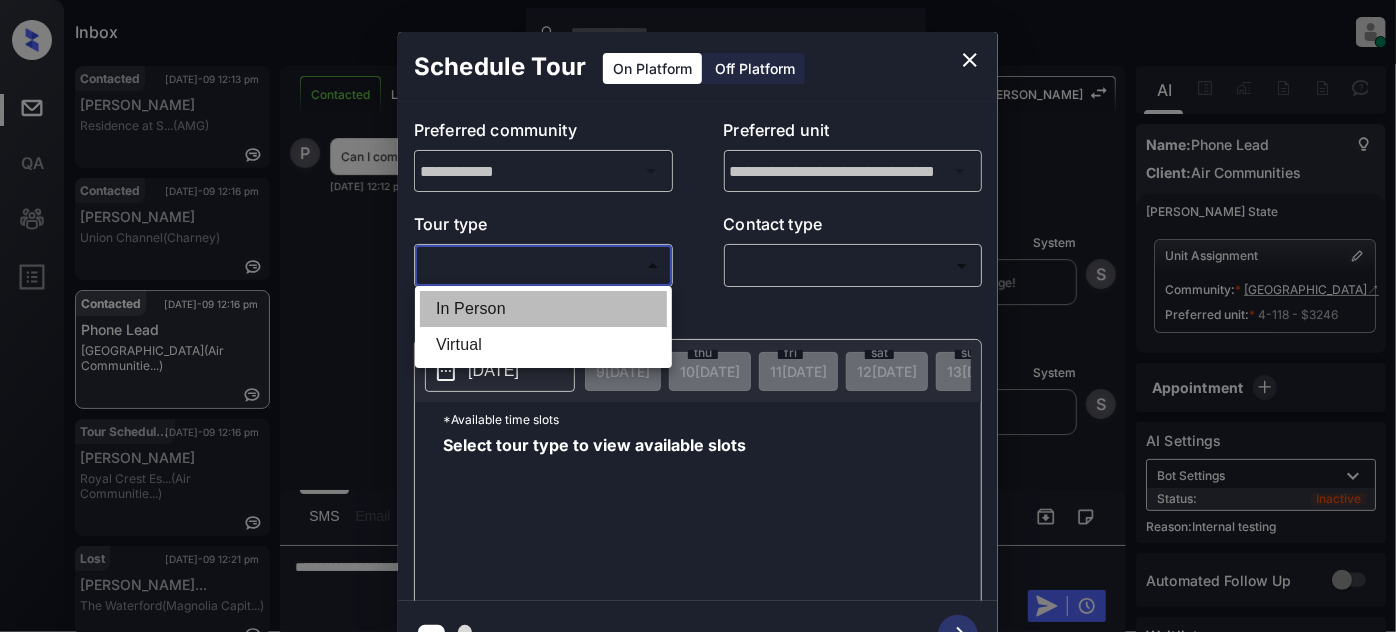 click on "In Person" at bounding box center [543, 309] 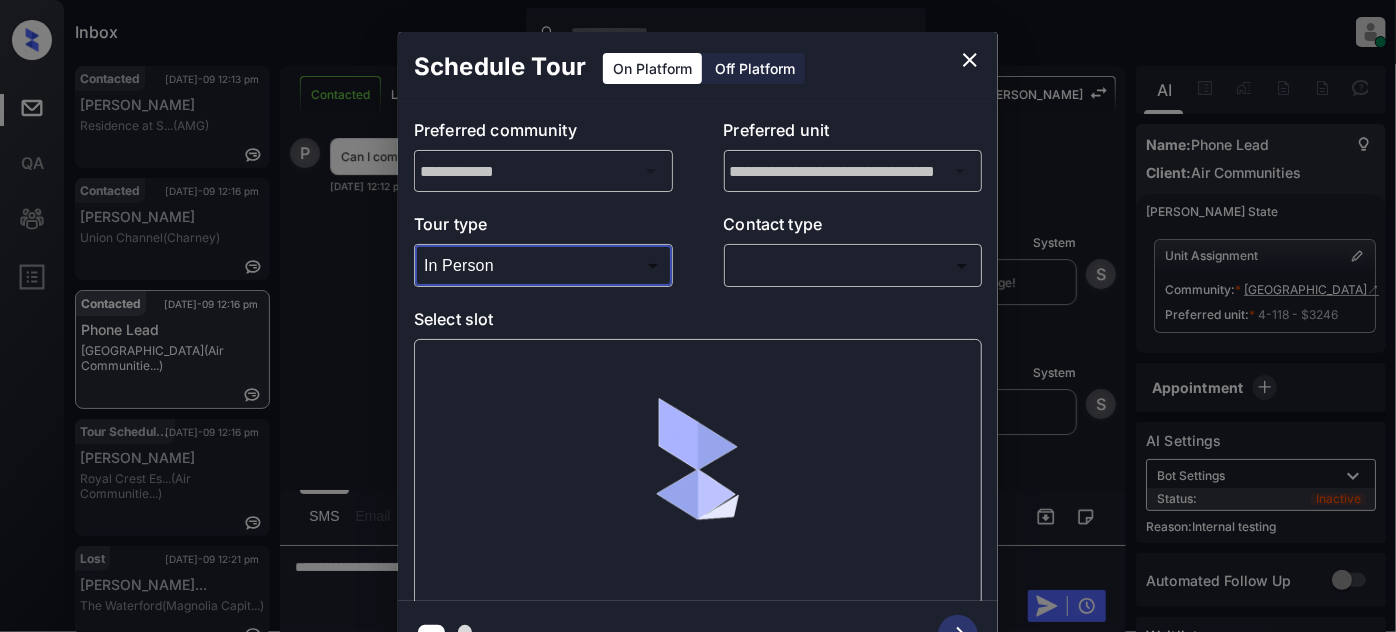 click on "Inbox Juan Carlos Manantan Online Set yourself   offline Set yourself   on break Profile Switch to  light  mode Sign out Contacted Jul-09 12:13 pm   Debi Enright Residence at S...  (AMG) Contacted Jul-09 12:16 pm   Deanna Smith Union Channel  (Charney) Contacted Jul-09 12:16 pm   Phone Lead Palazzo West  (Air Communitie...) Tour Scheduled Jul-09 12:16 pm   Andre Flamini Royal Crest Es...  (Air Communitie...) Lost Jul-09 12:21 pm   Caleila Burrel... The Waterford  (Magnolia Capit...) Lost Jul-09 12:21 pm   Caleila Burrel... The Waterford  (Magnolia Capit...) Contacted Lost Lead Sentiment: Angry Upon sliding the acknowledgement:  Lead will move to lost stage. * ​ SMS and call option will be set to opt out. AFM will be turned off for the lead. Kelsey New Message Kelsey Notes Note: <a href="https://conversation.getzuma.com/686c49005d0288837258043d">https://conversation.getzuma.com/686c49005d0288837258043d</a> - Paste this link into your browser to view Kelsey’s conversation with the prospect  Sync'd w  K Zuma" at bounding box center (698, 316) 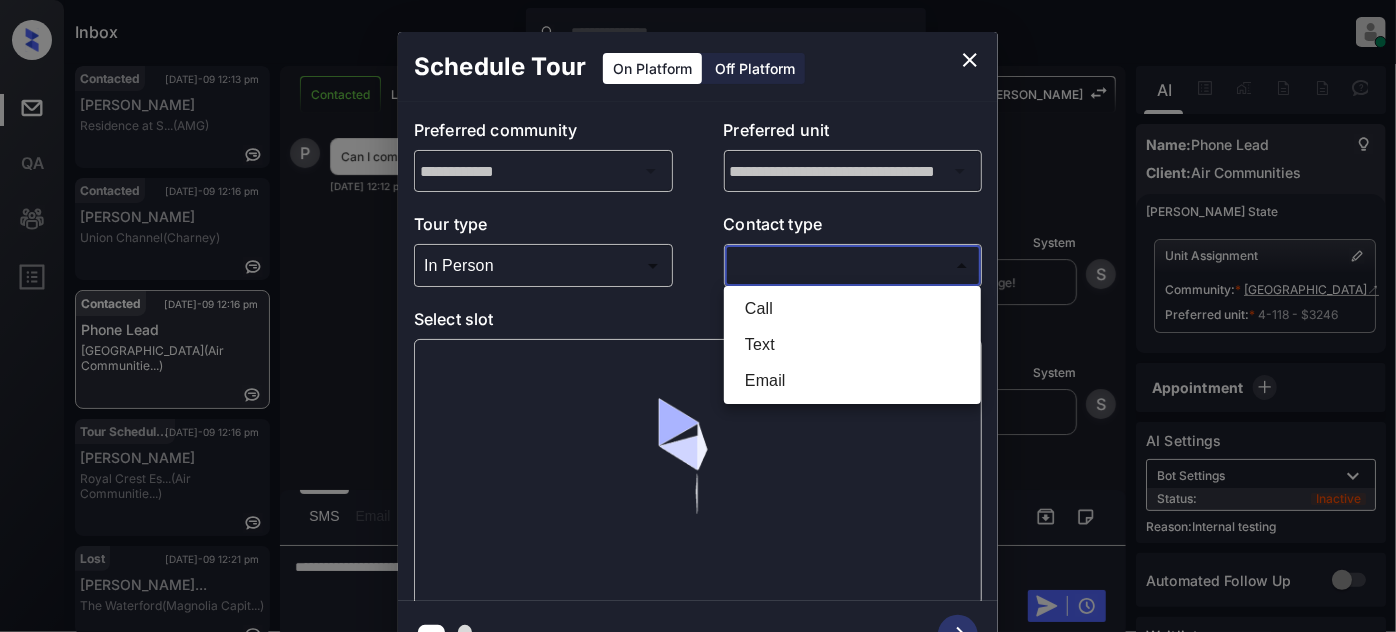 click on "Text" at bounding box center [852, 345] 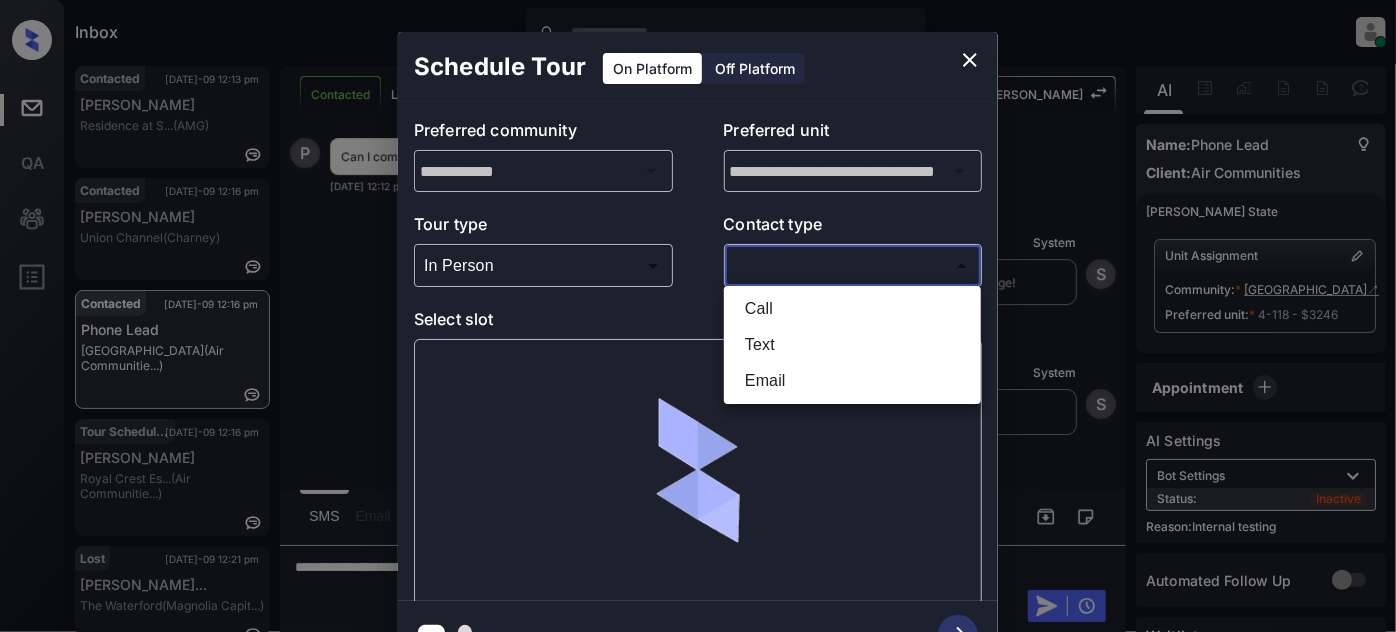 type on "****" 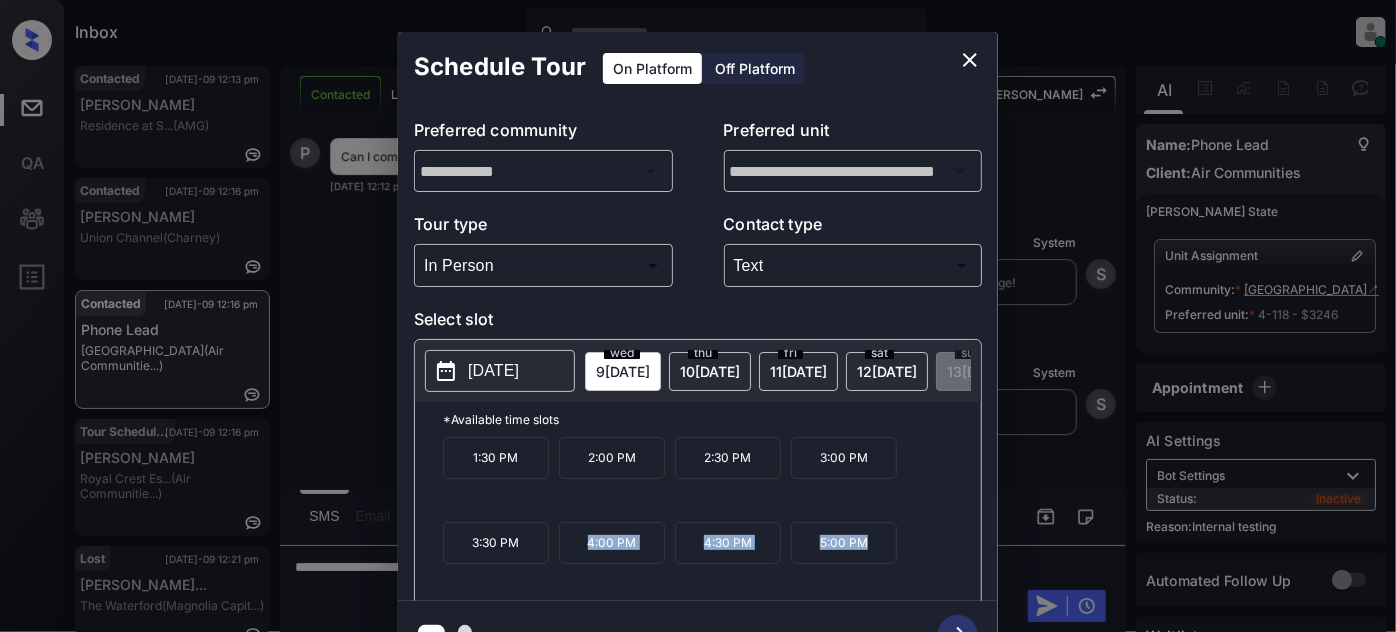 drag, startPoint x: 549, startPoint y: 545, endPoint x: 901, endPoint y: 581, distance: 353.83612 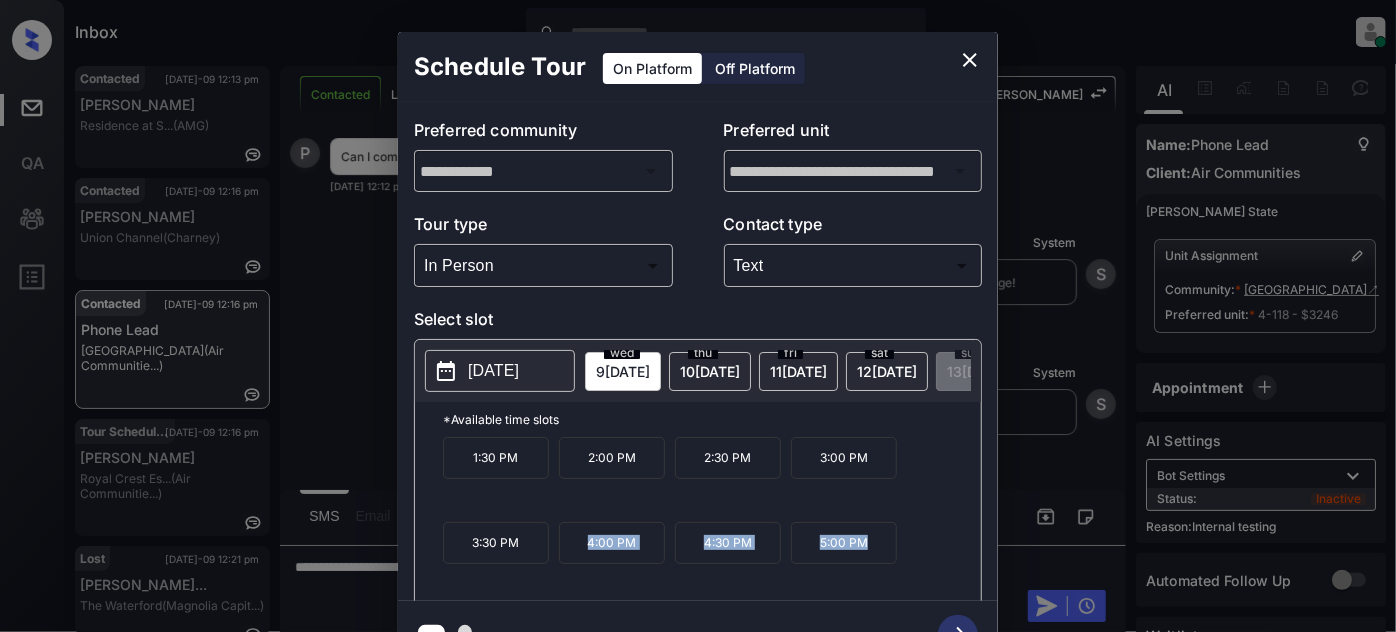 click on "1:30 PM 2:00 PM 2:30 PM 3:00 PM 3:30 PM 4:00 PM 4:30 PM 5:00 PM" at bounding box center [712, 517] 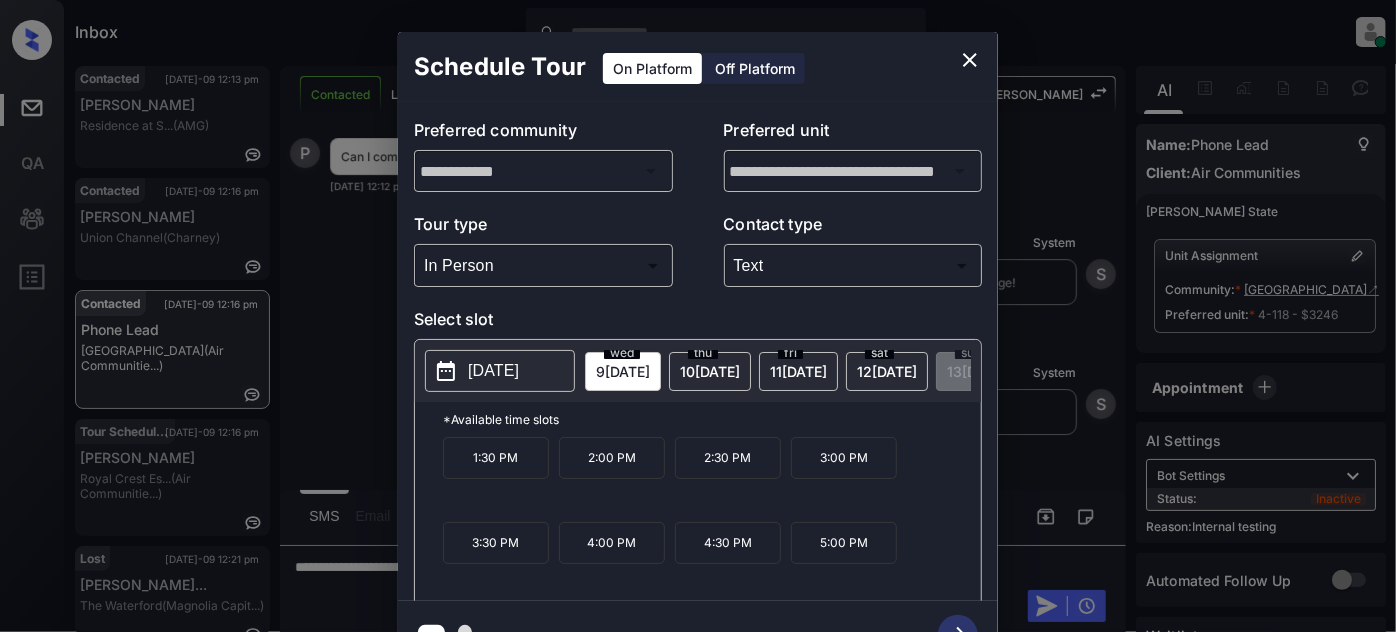 click on "1:30 PM 2:00 PM 2:30 PM 3:00 PM 3:30 PM 4:00 PM 4:30 PM 5:00 PM" at bounding box center (712, 517) 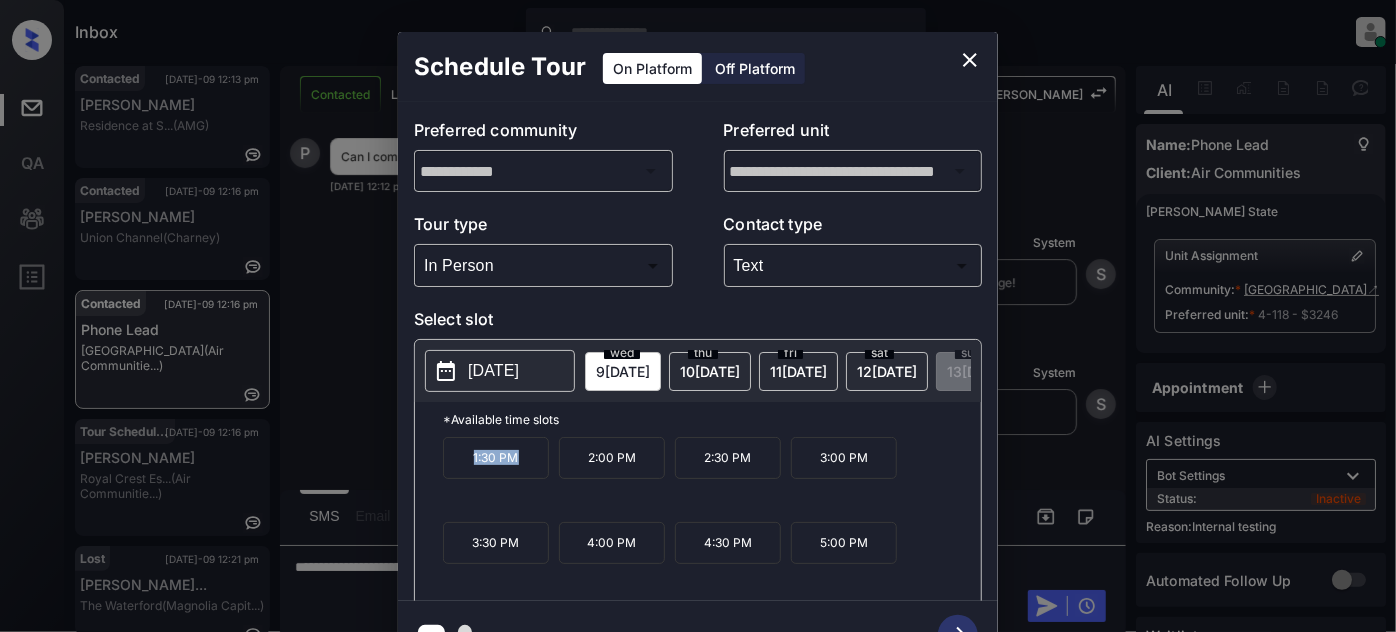 drag, startPoint x: 464, startPoint y: 471, endPoint x: 540, endPoint y: 479, distance: 76.41989 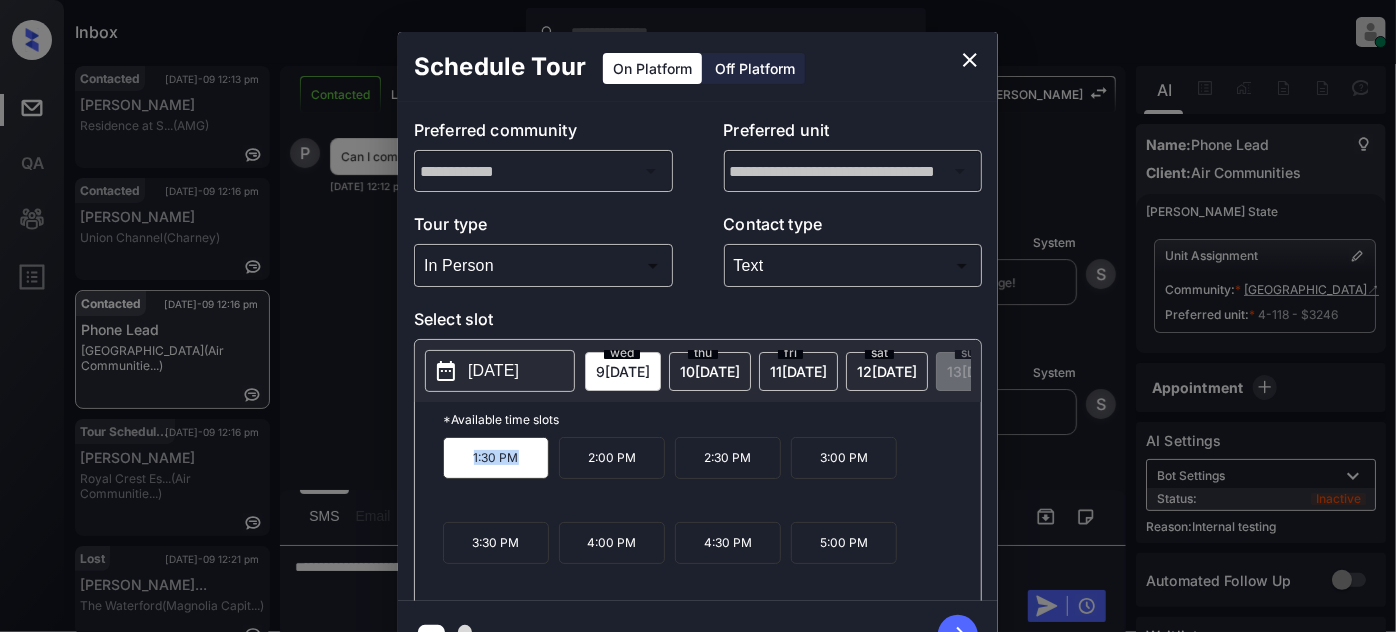 copy on "1:30 PM" 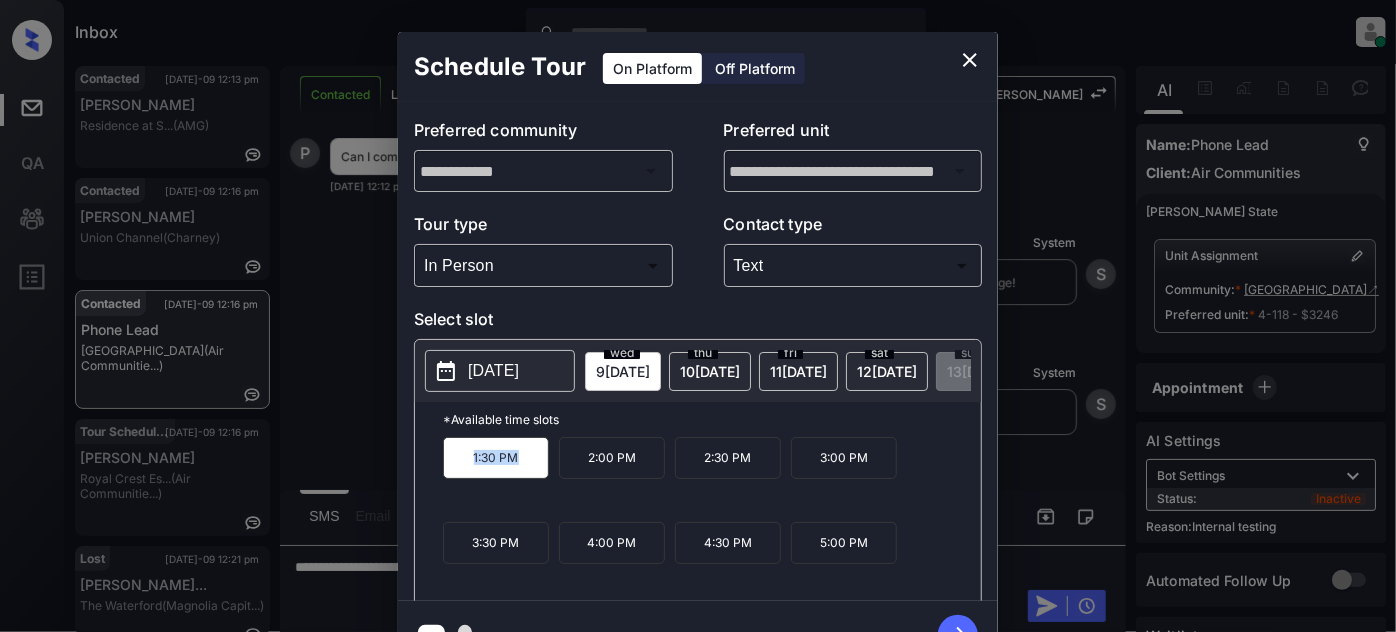 click 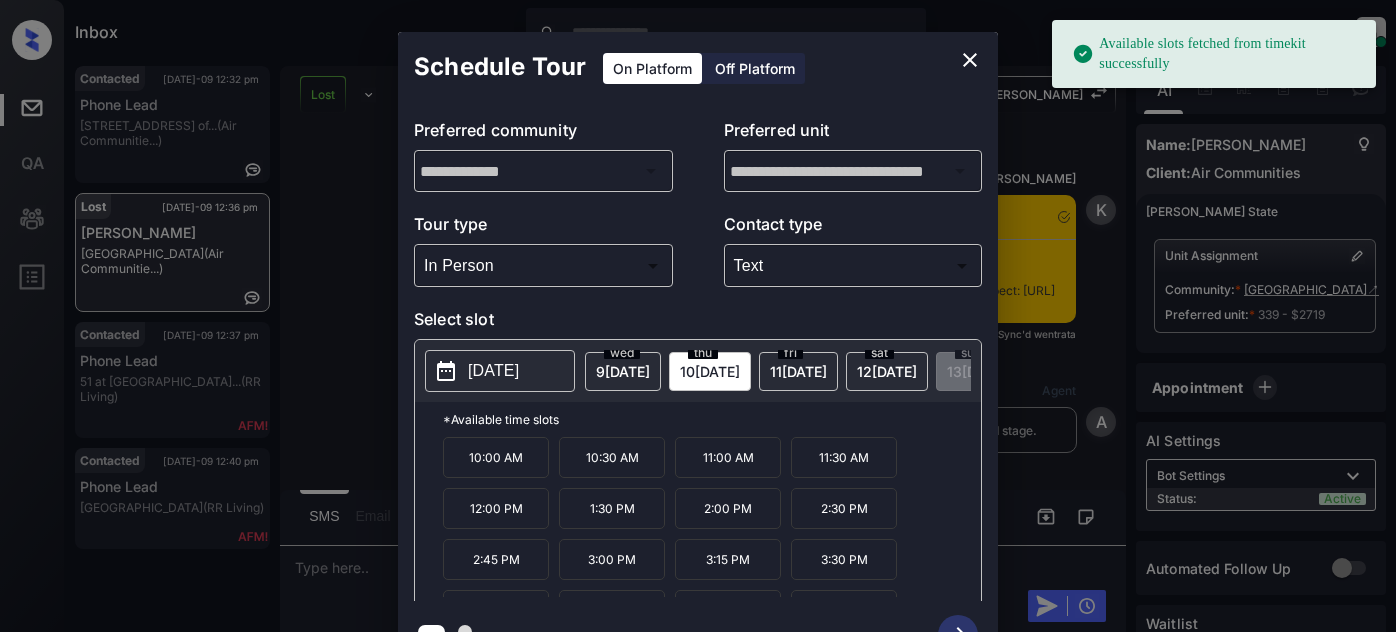 scroll, scrollTop: 0, scrollLeft: 0, axis: both 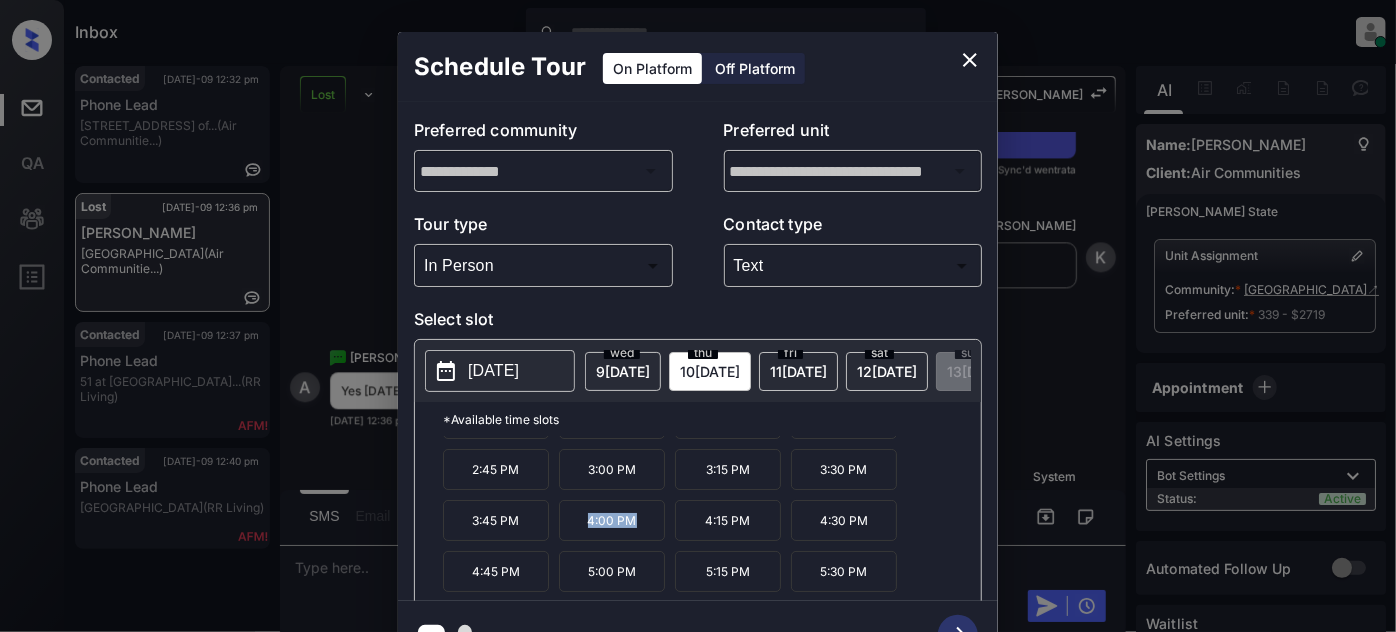 drag, startPoint x: 657, startPoint y: 532, endPoint x: 562, endPoint y: 533, distance: 95.005264 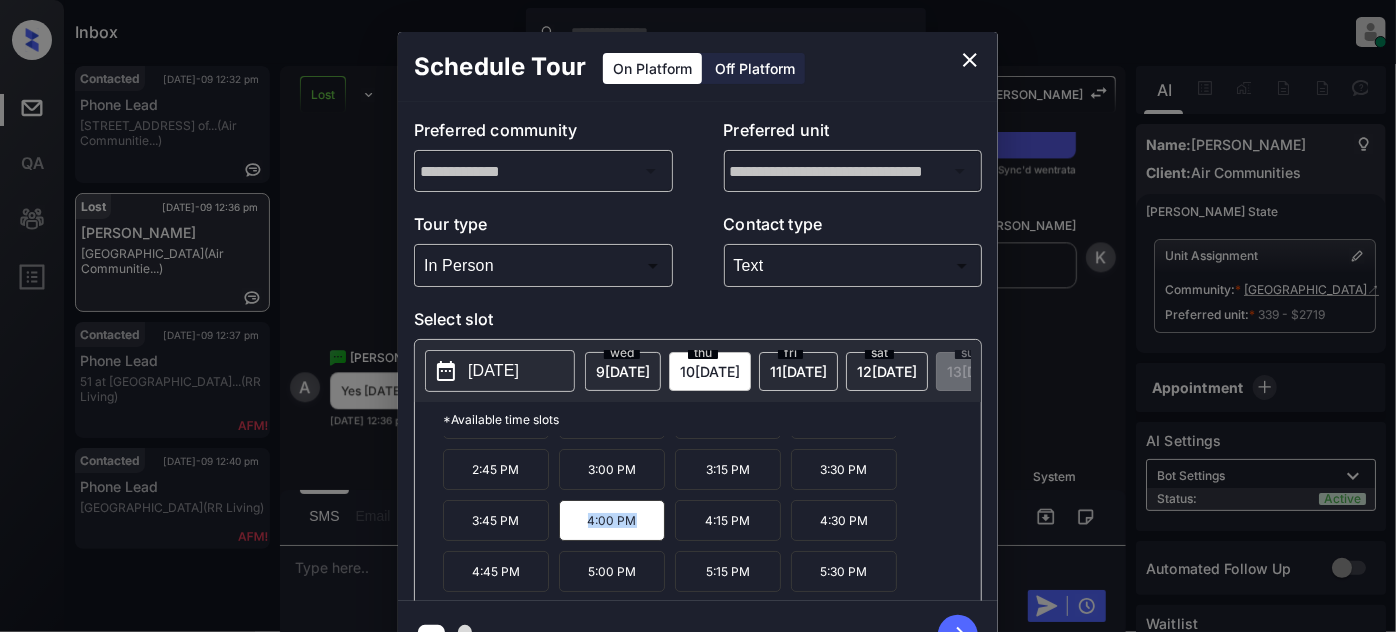 copy on "4:00 PM" 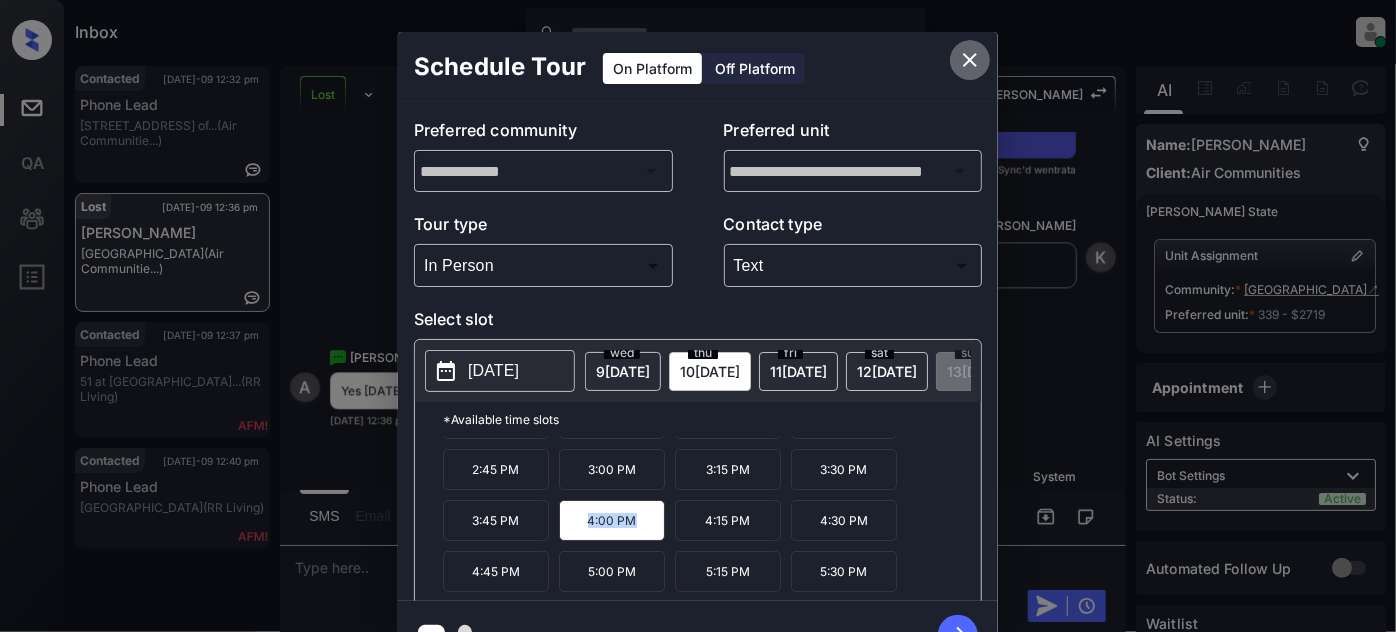 click 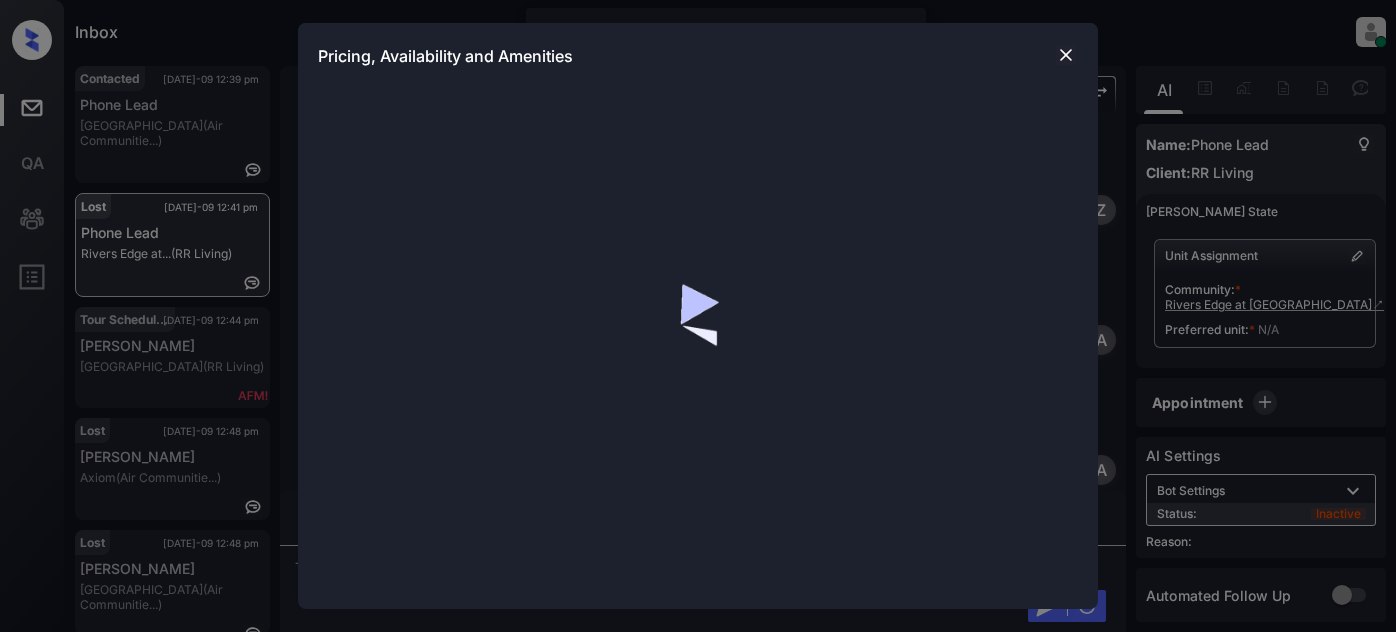 scroll, scrollTop: 0, scrollLeft: 0, axis: both 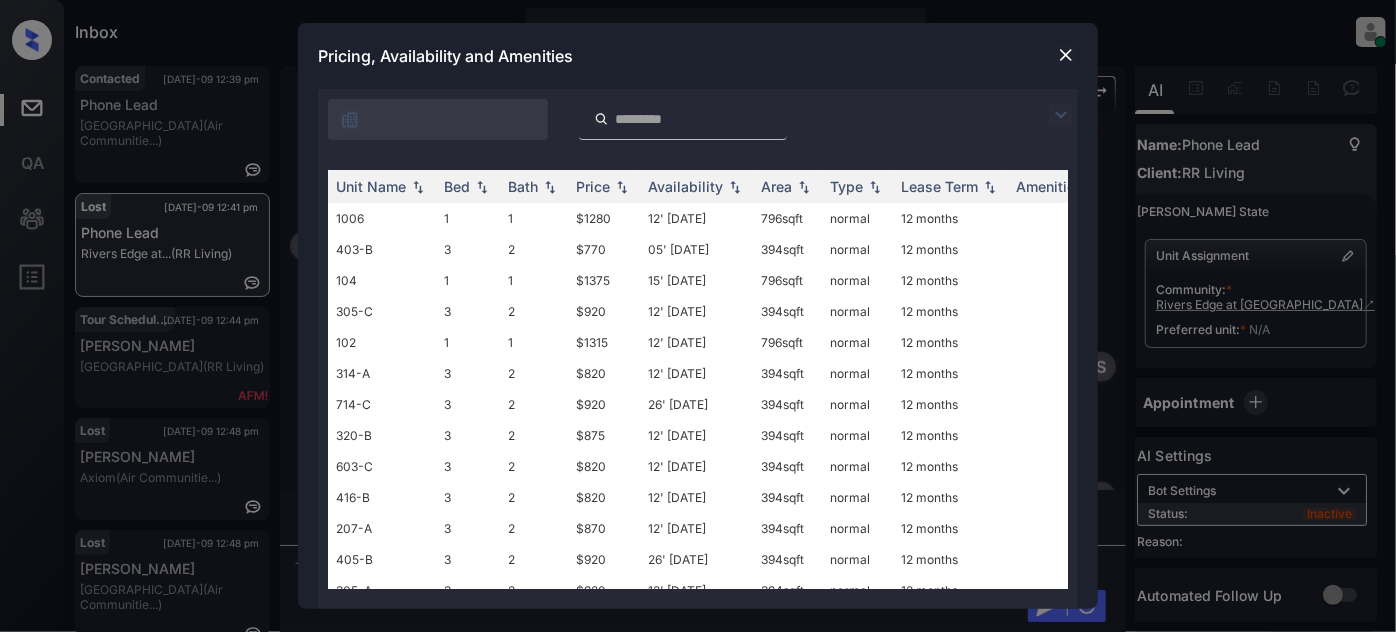 click at bounding box center [1061, 115] 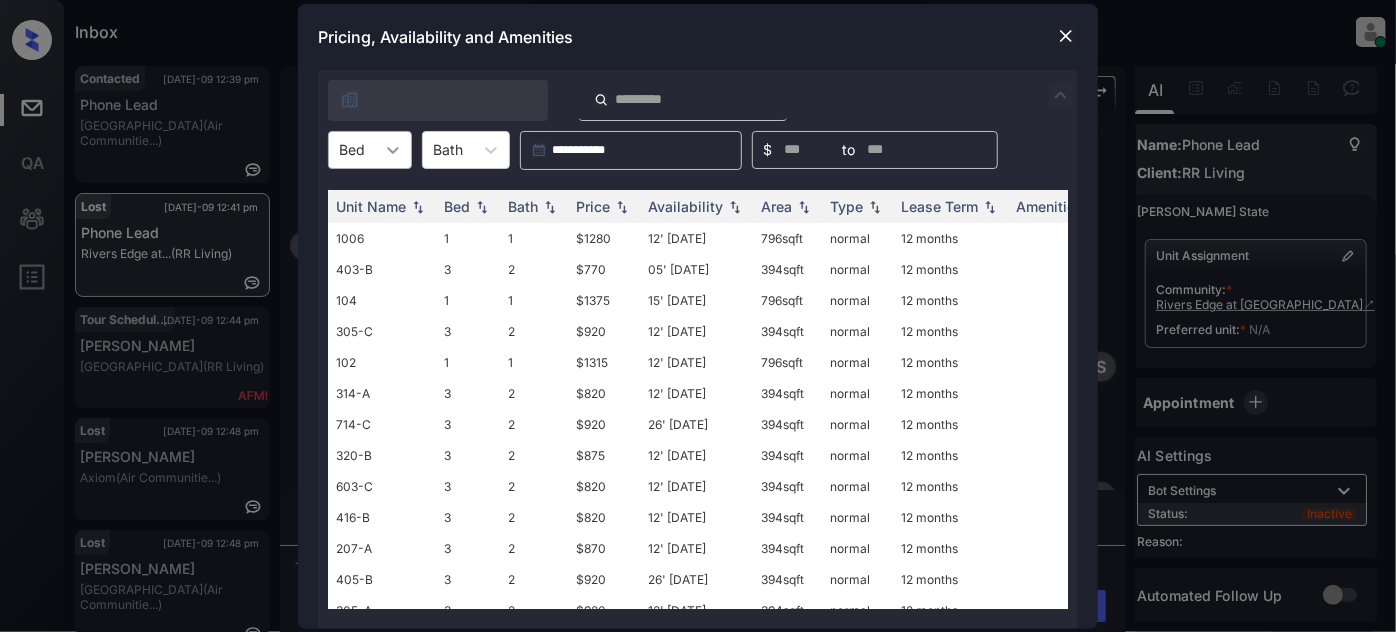 drag, startPoint x: 402, startPoint y: 151, endPoint x: 400, endPoint y: 167, distance: 16.124516 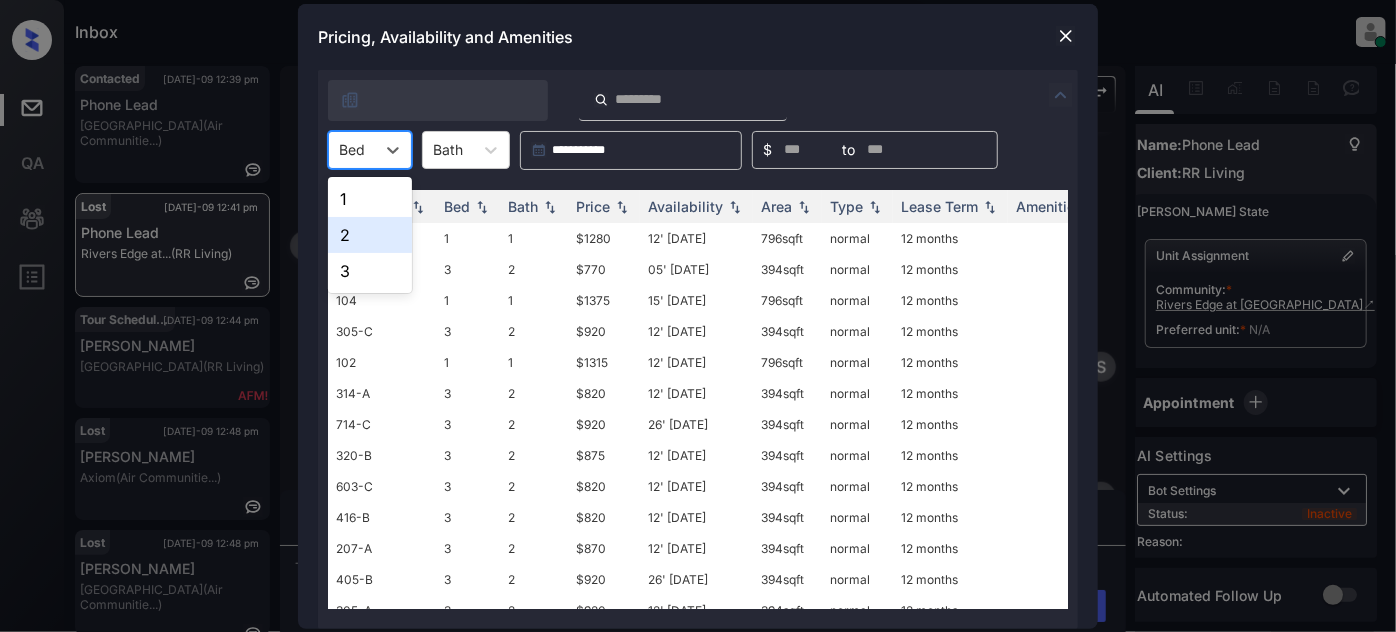 click on "2" at bounding box center [370, 235] 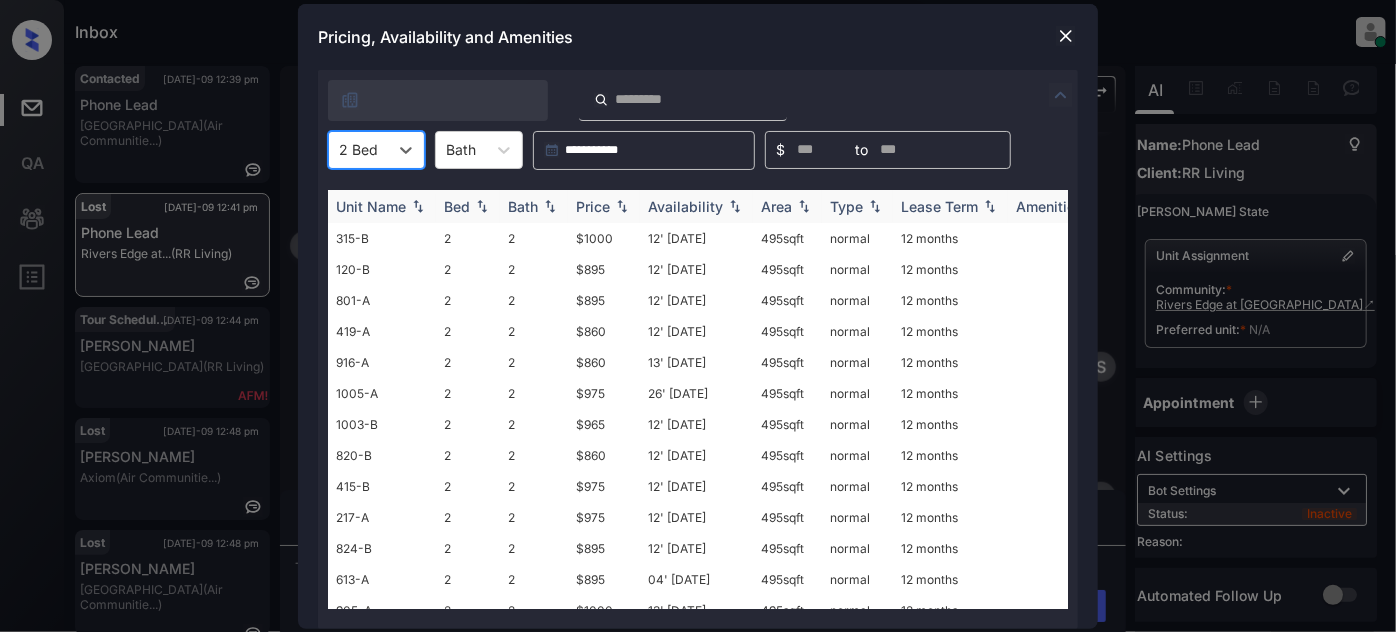 click on "Price" at bounding box center (593, 206) 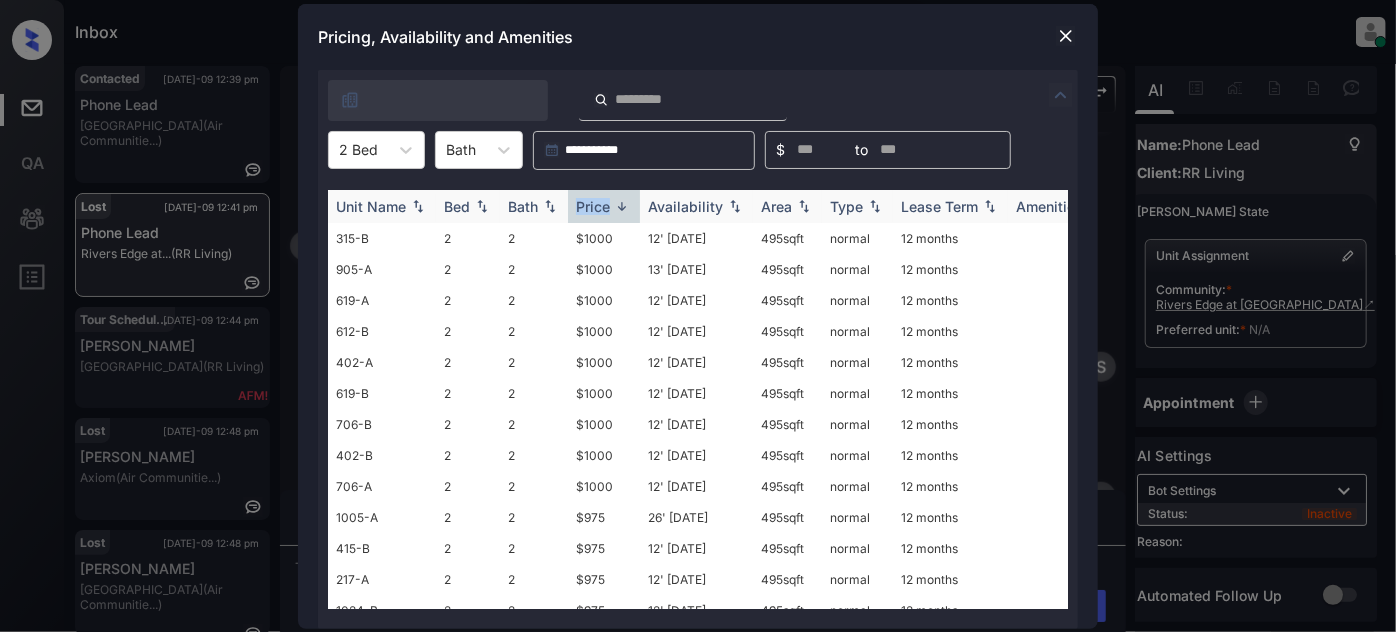 click on "Price" at bounding box center [593, 206] 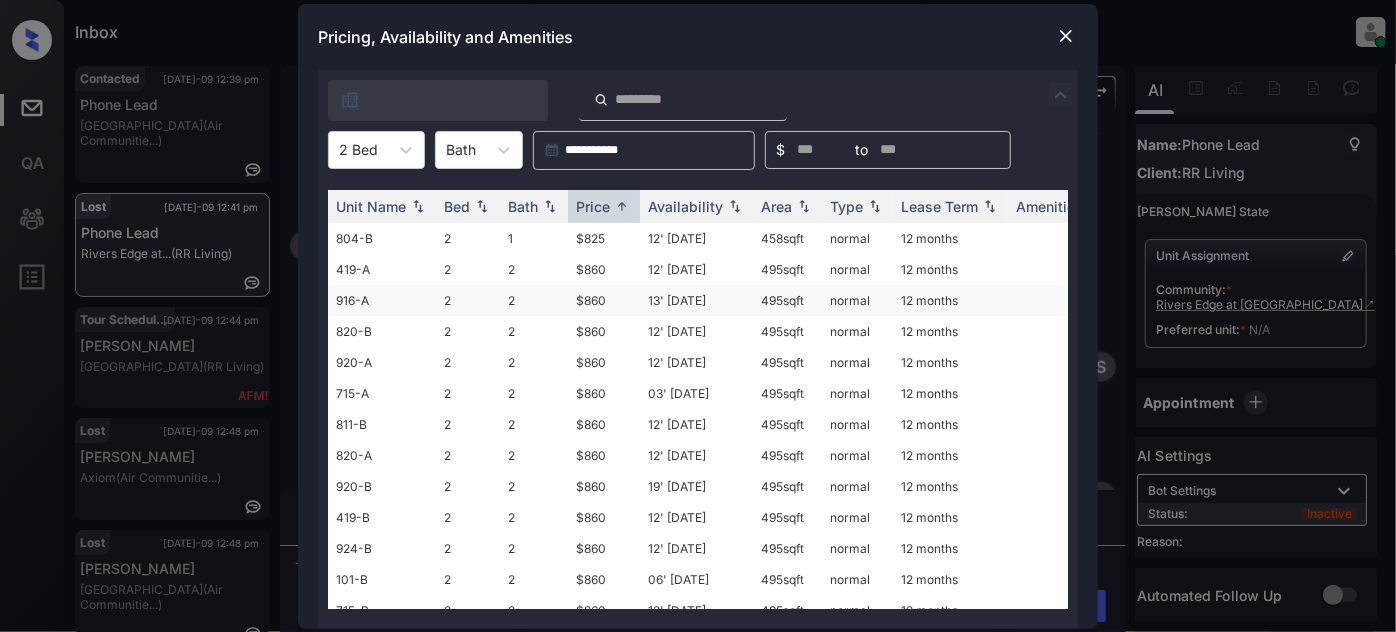 click on "13' May 25" at bounding box center (696, 300) 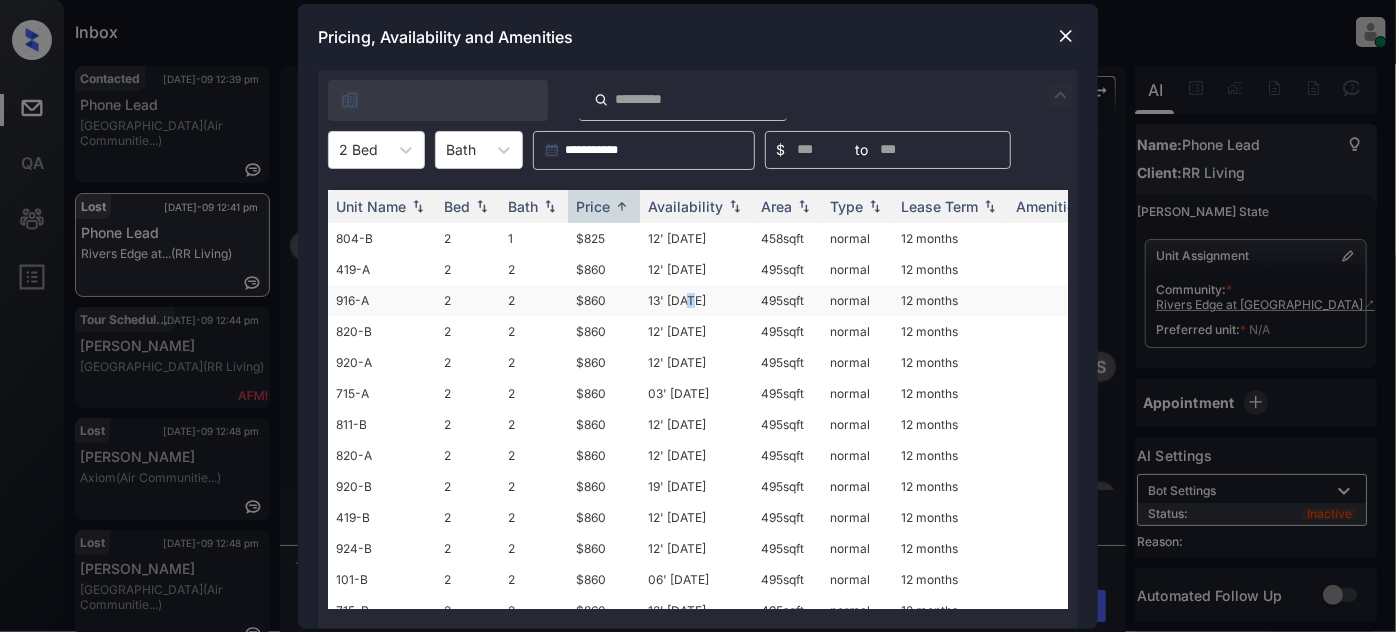 click on "13' May 25" at bounding box center (696, 300) 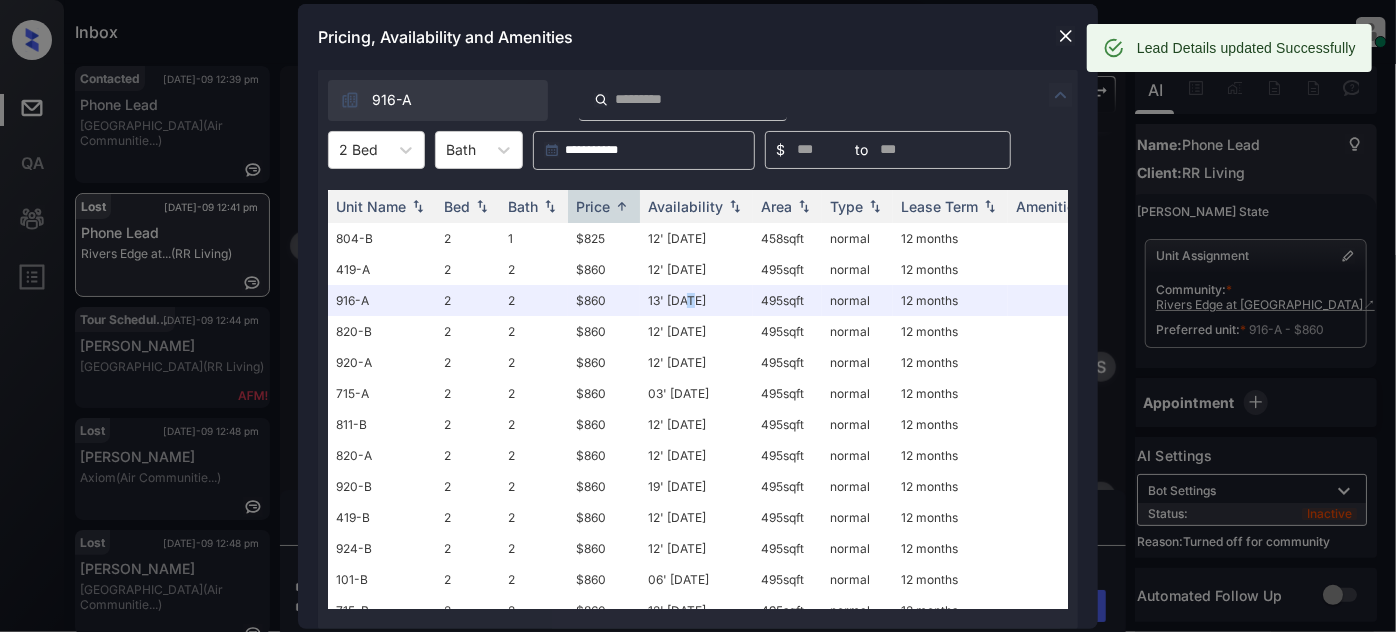 click at bounding box center (1066, 36) 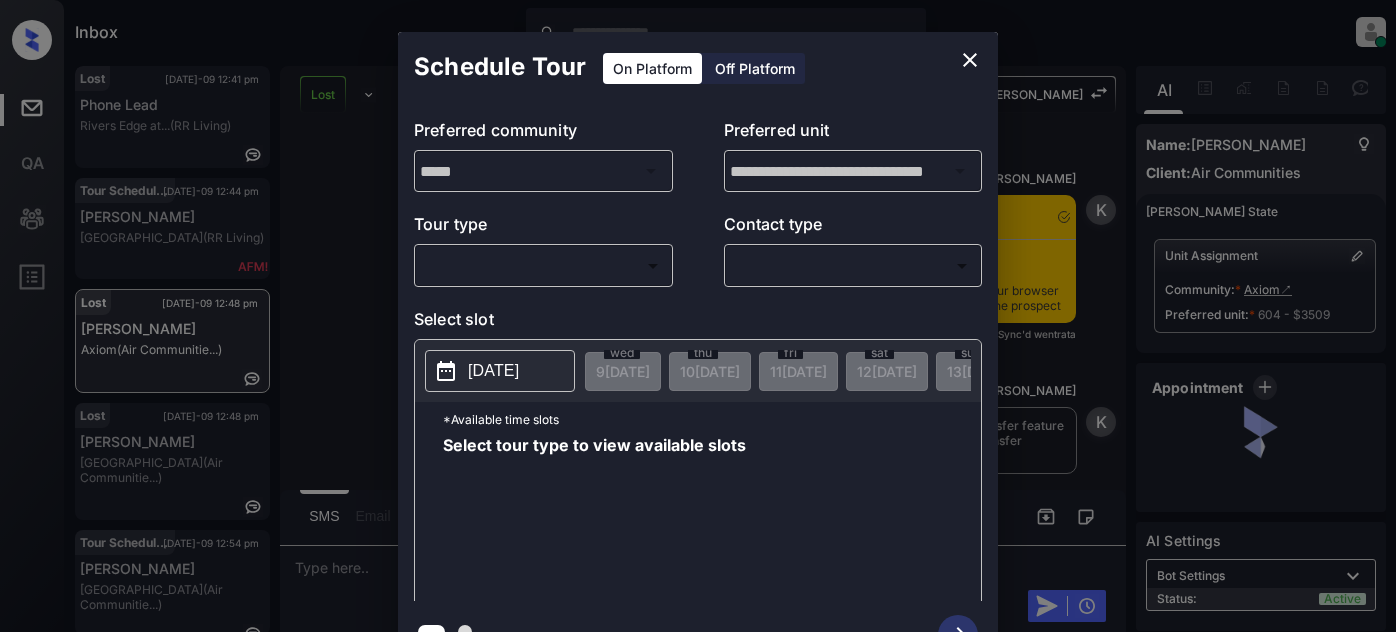scroll, scrollTop: 0, scrollLeft: 0, axis: both 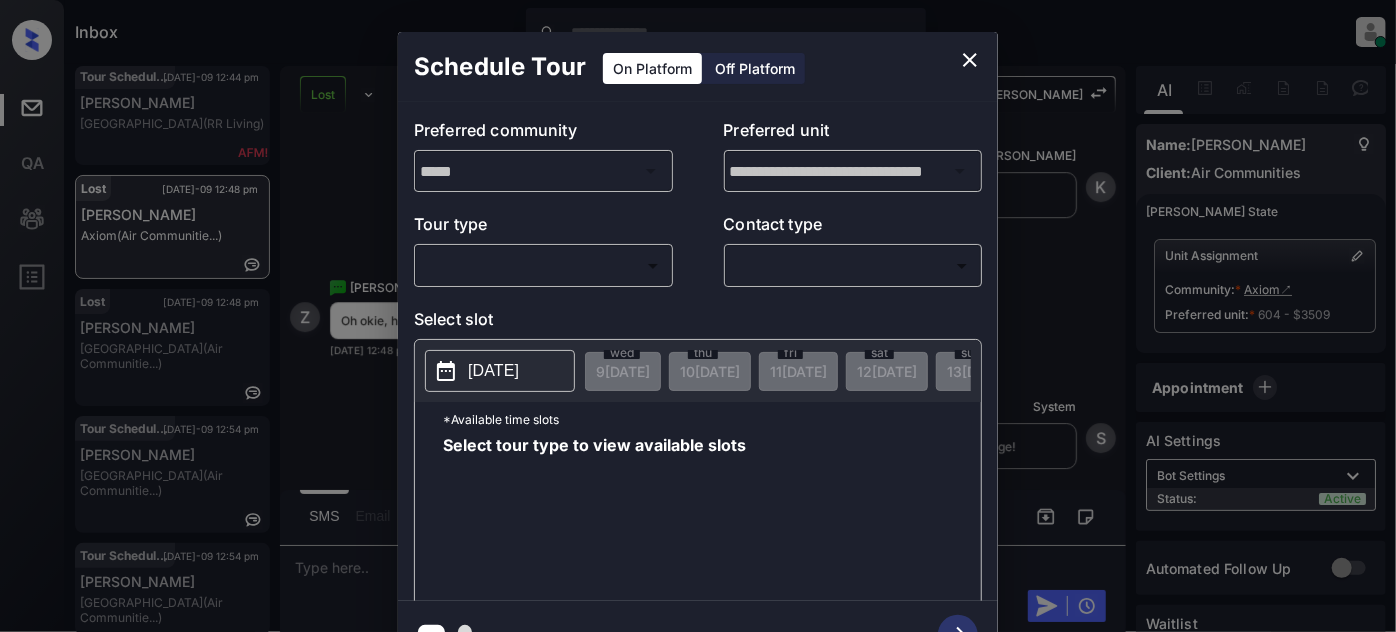 click on "​ ​" at bounding box center [543, 265] 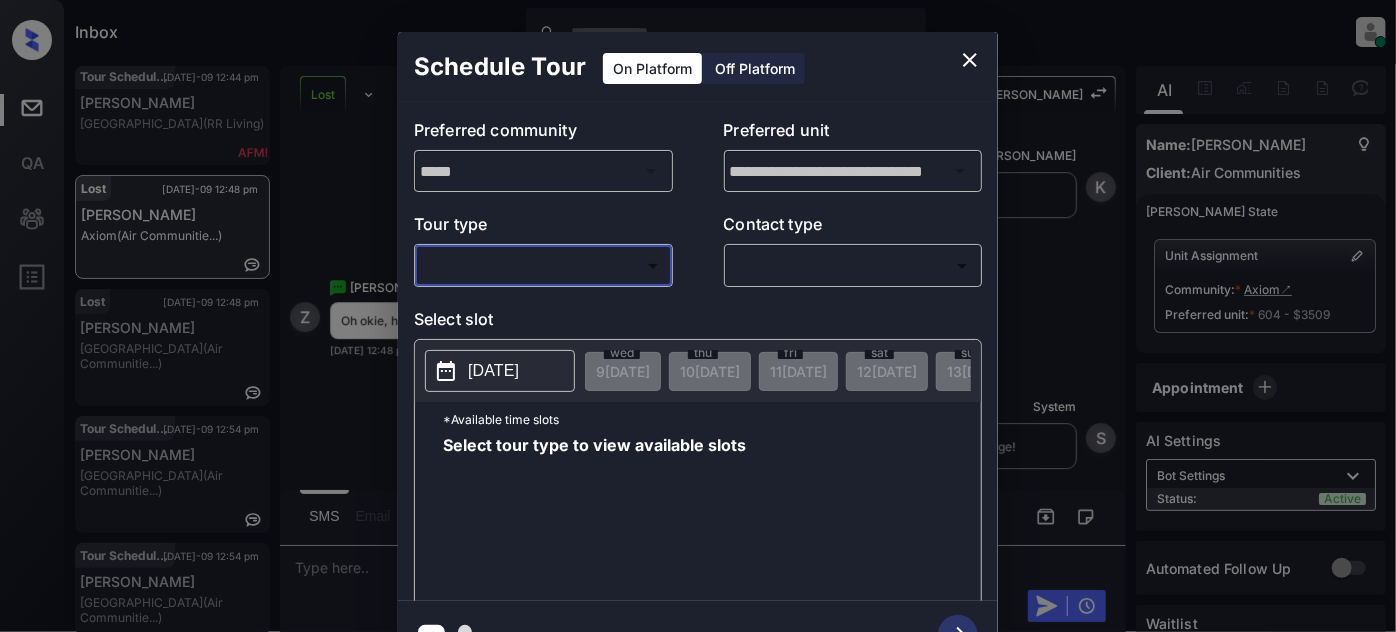 click on "Inbox [PERSON_NAME] Online Set yourself   offline Set yourself   on break Profile Switch to  light  mode Sign out Lost [DATE]-09 12:41 pm   Phone Lead Rivers Edge at...  (RR Living) Tour Scheduled [DATE]-09 12:44 pm   [PERSON_NAME] [GEOGRAPHIC_DATA]  (RR Living) Lost [DATE]-09 12:48 pm   [PERSON_NAME]  (Air Communitie...) Lost [DATE]-09 12:48 pm   [PERSON_NAME] Malibu Canyon  (Air Communitie...) Tour Scheduled [DATE]-09 12:54 pm   [PERSON_NAME][GEOGRAPHIC_DATA]  (Air Communitie...) Tour Scheduled [DATE]-09 12:54 pm   [PERSON_NAME][GEOGRAPHIC_DATA]  (Air Communitie...) Lost Lead Sentiment: Angry Upon sliding the acknowledgement:  Lead will move to lost stage. * ​ SMS and call option will be set to opt out. AFM will be turned off for the lead. Kelsey New Message [PERSON_NAME] Notes Note: <a href="[URL][DOMAIN_NAME]">[URL][DOMAIN_NAME]</a> - Paste this link into your browser to view [PERSON_NAME] conversation with the prospect [DATE] 11:28 am  Sync'd w  entrata [PERSON_NAME]" at bounding box center (698, 316) 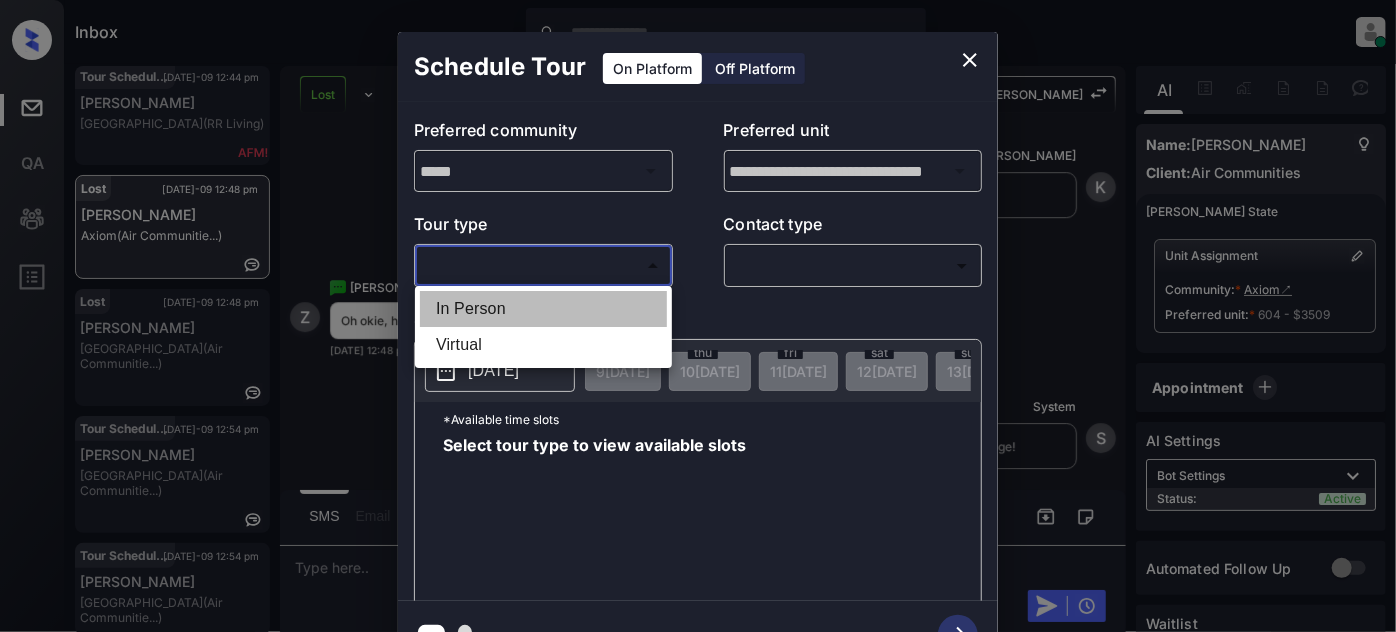click on "In Person" at bounding box center (543, 309) 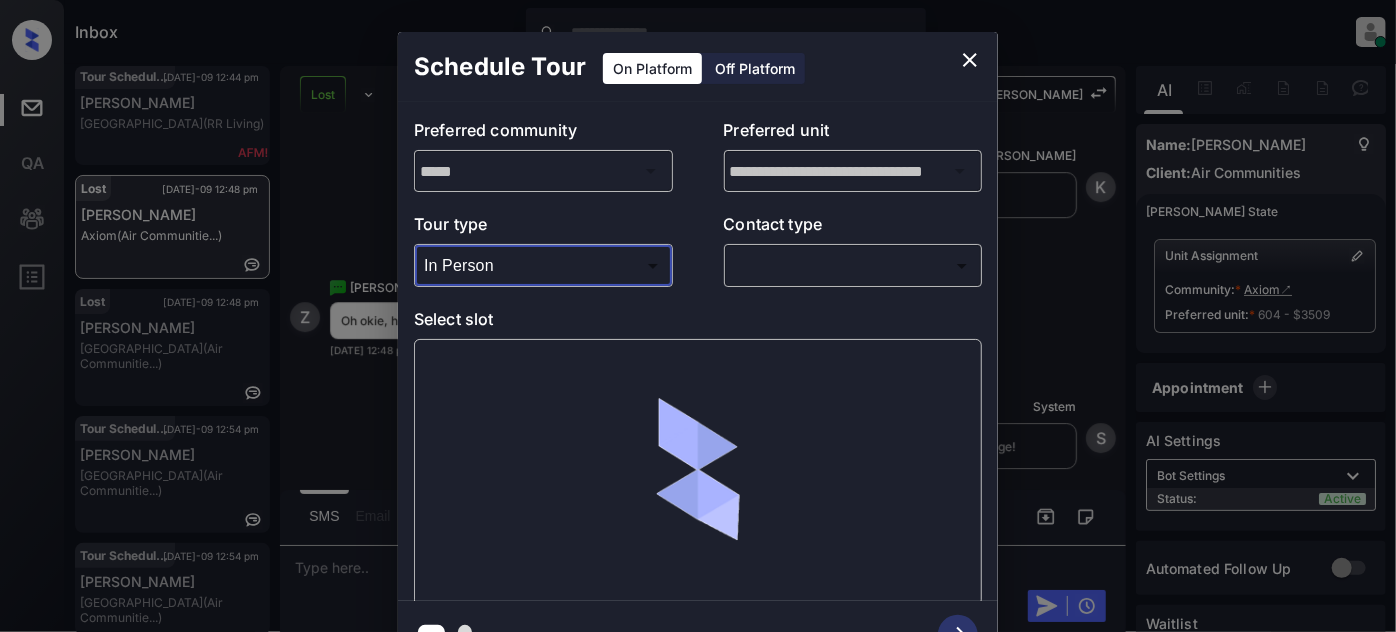 click on "Inbox [PERSON_NAME] Online Set yourself   offline Set yourself   on break Profile Switch to  light  mode Sign out Lost [DATE]-09 12:41 pm   Phone Lead Rivers Edge at...  (RR Living) Tour Scheduled [DATE]-09 12:44 pm   [PERSON_NAME] [GEOGRAPHIC_DATA]  (RR Living) Lost [DATE]-09 12:48 pm   [PERSON_NAME]  (Air Communitie...) Lost [DATE]-09 12:48 pm   [PERSON_NAME] Malibu Canyon  (Air Communitie...) Tour Scheduled [DATE]-09 12:54 pm   [PERSON_NAME][GEOGRAPHIC_DATA]  (Air Communitie...) Tour Scheduled [DATE]-09 12:54 pm   [PERSON_NAME][GEOGRAPHIC_DATA]  (Air Communitie...) Lost Lead Sentiment: Angry Upon sliding the acknowledgement:  Lead will move to lost stage. * ​ SMS and call option will be set to opt out. AFM will be turned off for the lead. Kelsey New Message [PERSON_NAME] Notes Note: <a href="[URL][DOMAIN_NAME]">[URL][DOMAIN_NAME]</a> - Paste this link into your browser to view [PERSON_NAME] conversation with the prospect [DATE] 11:28 am  Sync'd w  entrata [PERSON_NAME]" at bounding box center (698, 316) 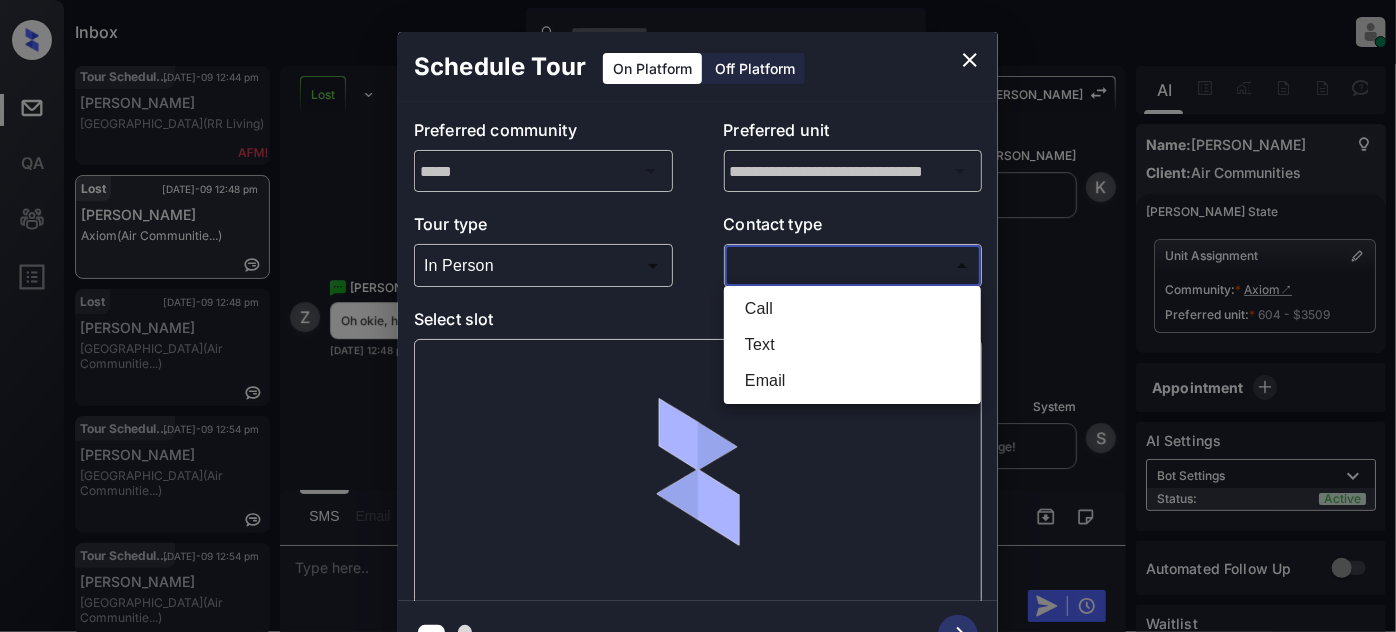 click on "Text" at bounding box center (852, 345) 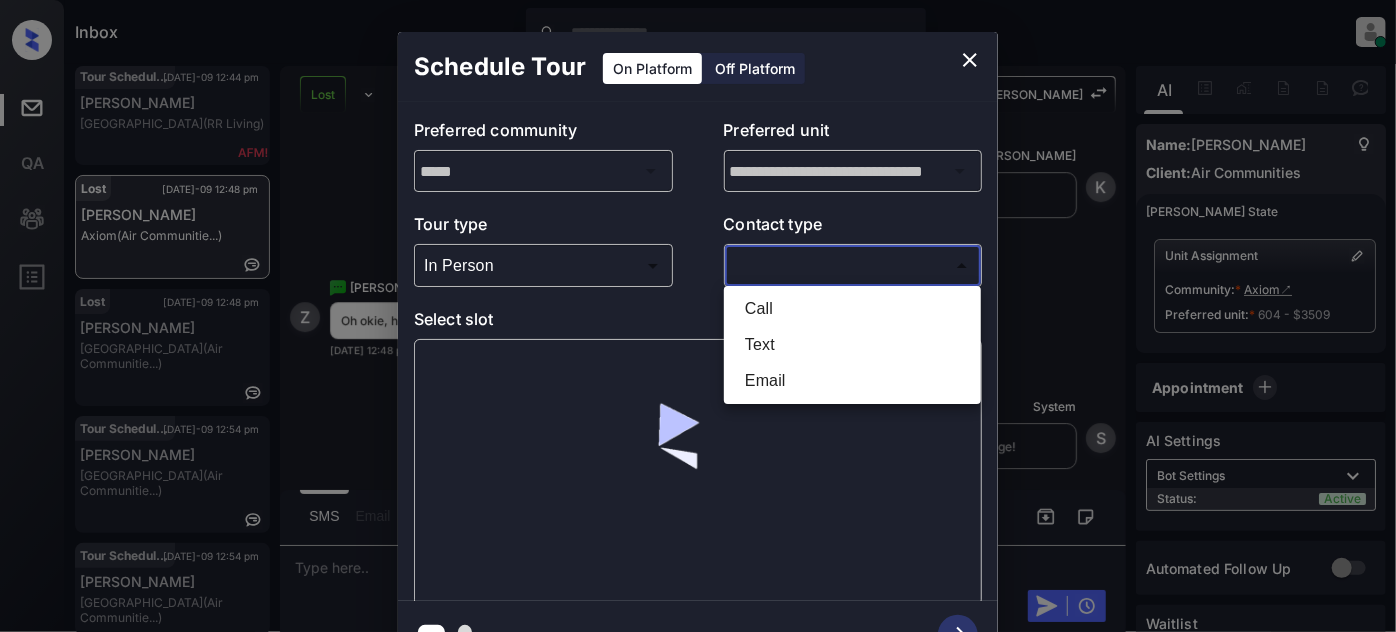 type on "****" 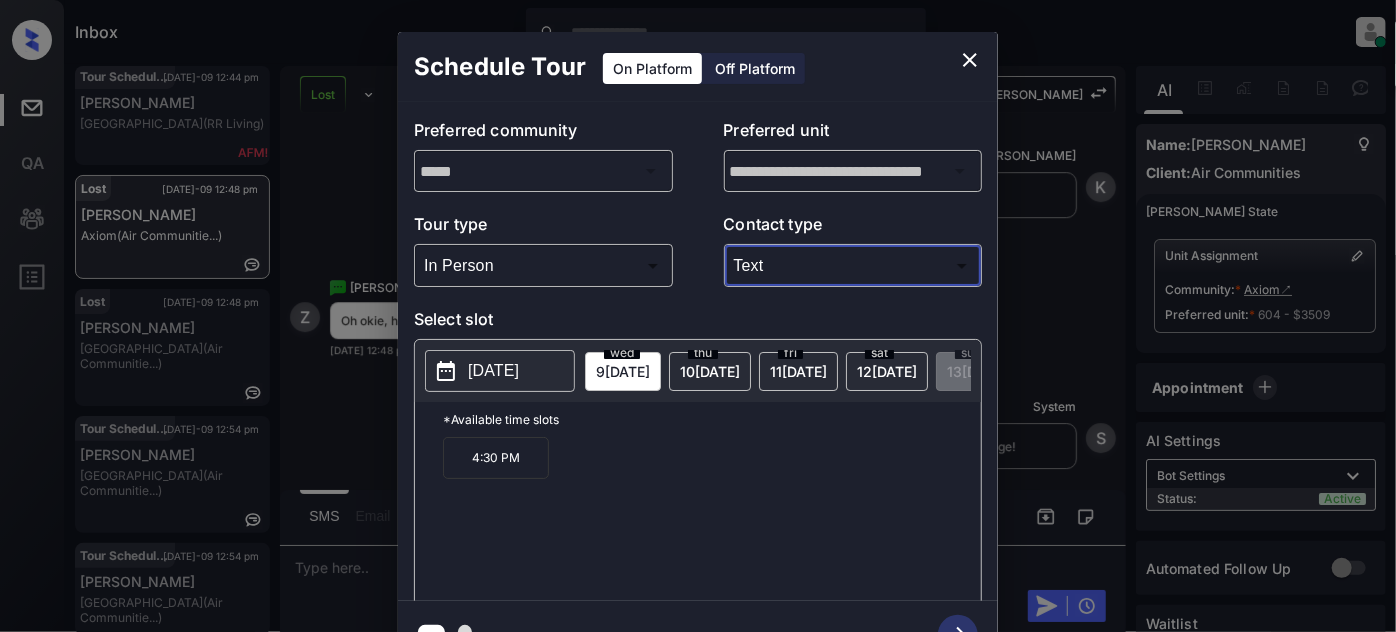 click on "[DATE]" at bounding box center (623, 371) 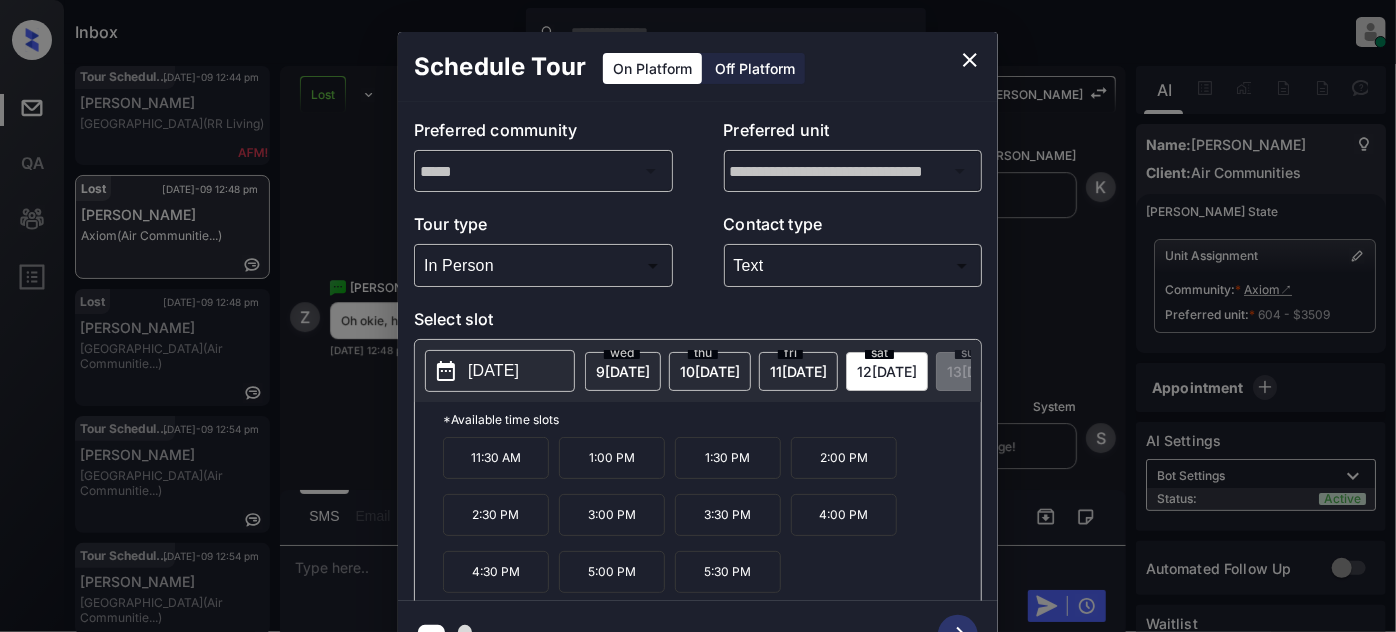 click on "11:30 AM" at bounding box center [496, 458] 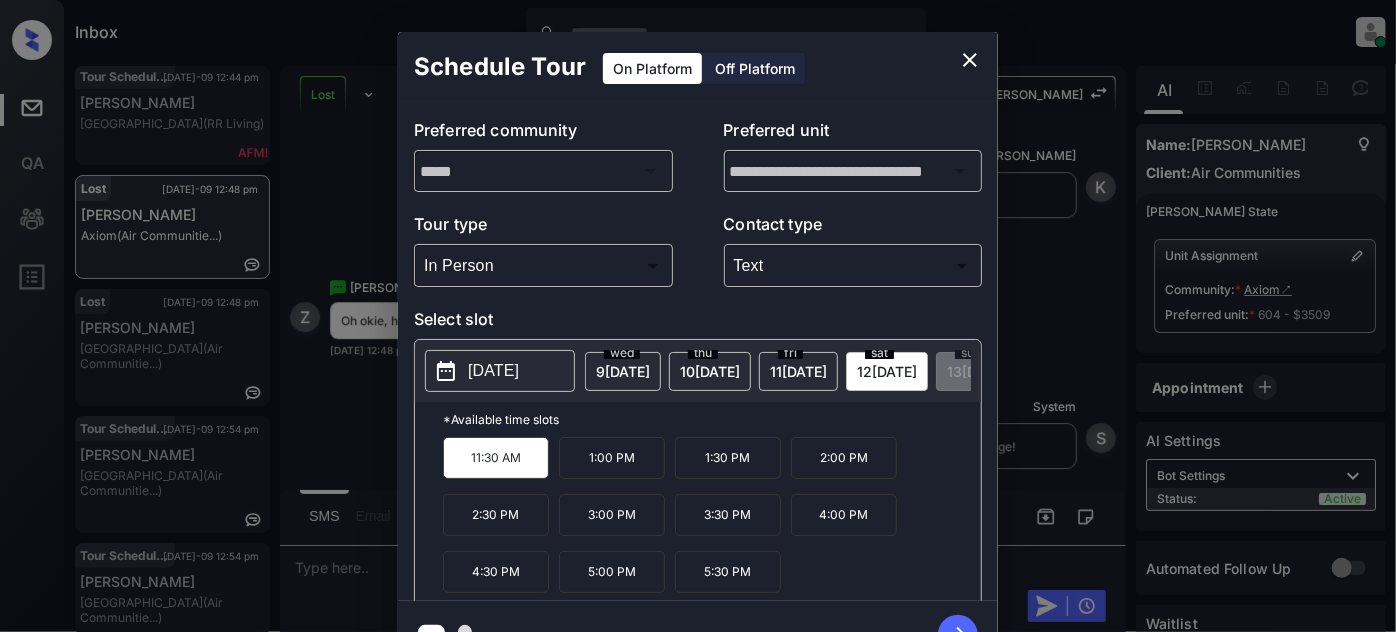 click at bounding box center [958, 635] 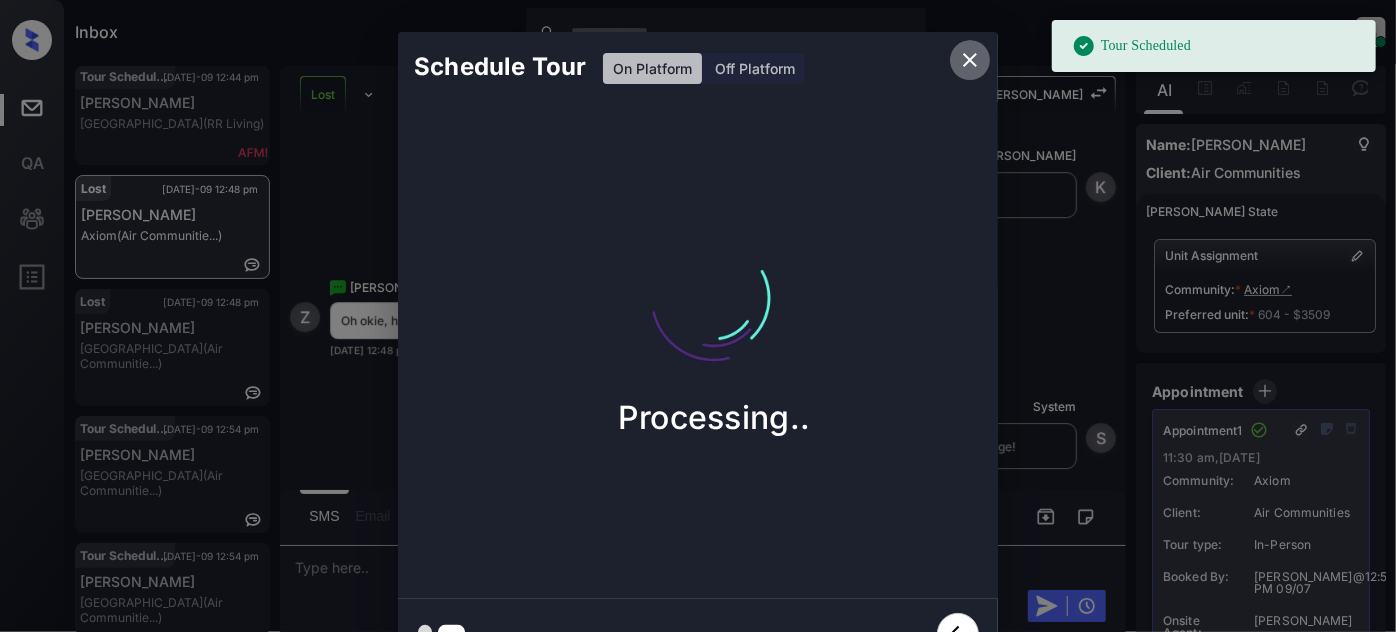 click 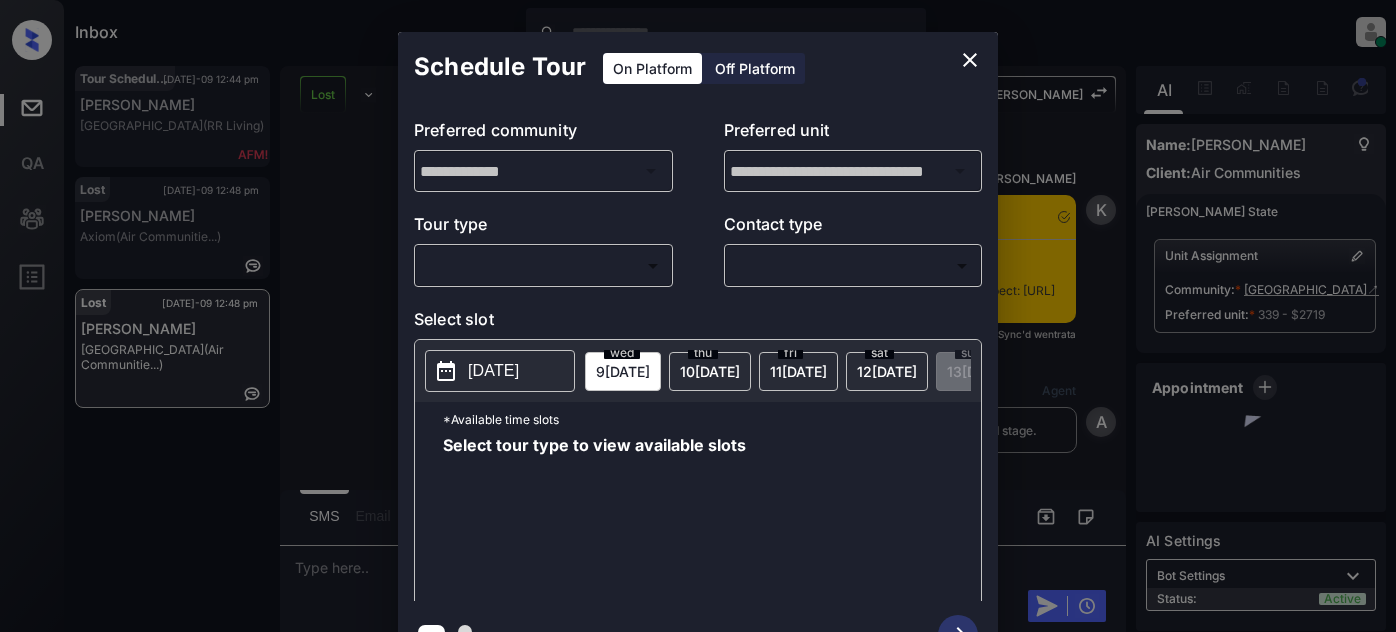 scroll, scrollTop: 0, scrollLeft: 0, axis: both 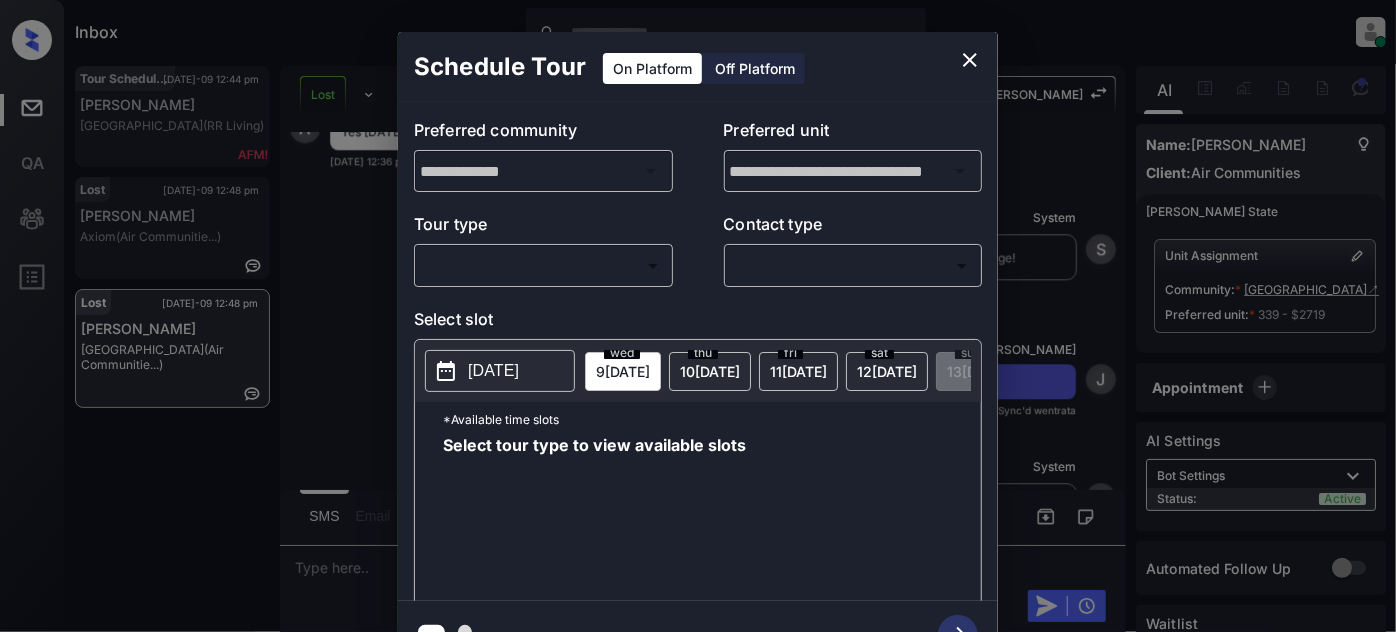 click on "Inbox Juan Carlos Manantan Online Set yourself   offline Set yourself   on break Profile Switch to  light  mode Sign out Tour Scheduled Jul-09 12:44 pm   andrea poisso West End Lodge  (RR Living) Lost Jul-09 12:48 pm   Zihan Xu Axiom  (Air Communitie...) Lost Jul-09 12:48 pm   Ashley Span Malibu Canyon  (Air Communitie...) Lost Lead Sentiment: Angry Upon sliding the acknowledgement:  Lead will move to lost stage. * ​ SMS and call option will be set to opt out. AFM will be turned off for the lead. Kelsey New Message Kelsey Notes Note: Paste this link into your browser to view Kelsey’s conversation with the prospect: https://conversation.getzuma.com/66bc0e418e362c36e9527a72 Aug 13, 2024 06:54 pm  Sync'd w  entrata K New Message Agent Lead created via emailParser in Inbound stage. Aug 13, 2024 06:54 pm A New Message Zuma Lead transferred to leasing agent: kelsey Aug 13, 2024 06:54 pm Z New Message Kelsey Aug 13, 2024 06:54 pm K New Message Agent AFM Request sent to Kelsey. Aug 13, 2024 06:54 pm A New Message" at bounding box center (698, 316) 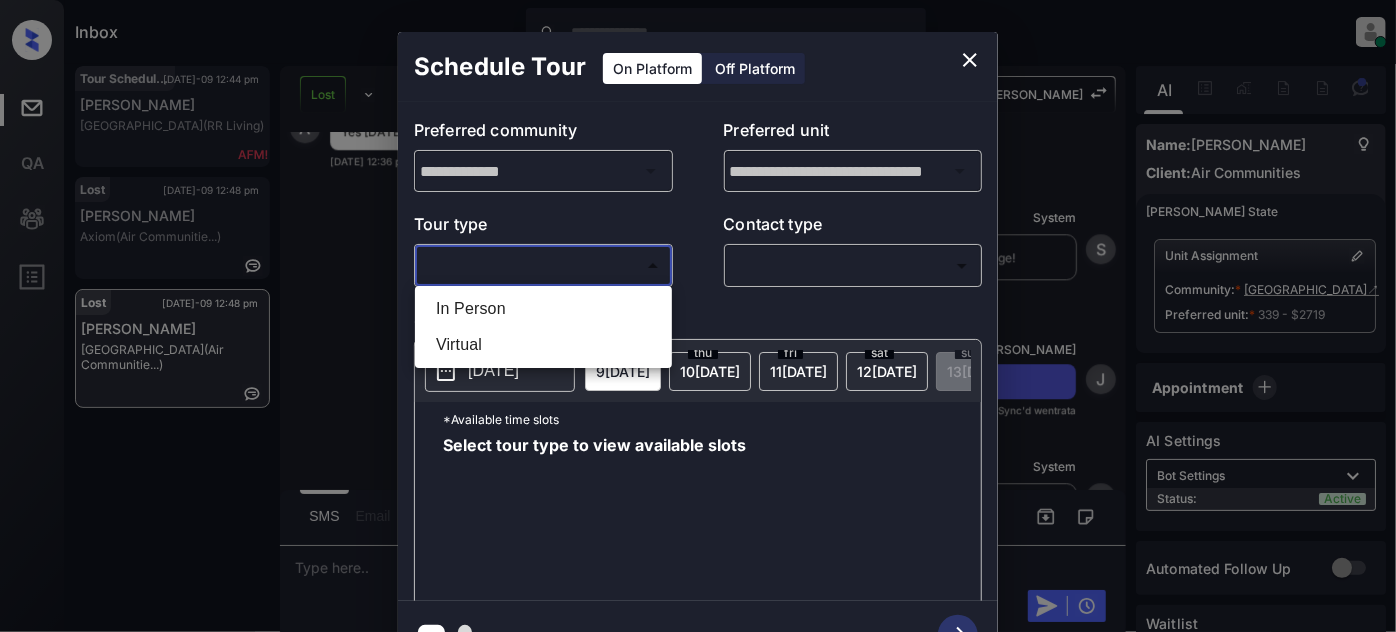 click on "In Person" at bounding box center [543, 309] 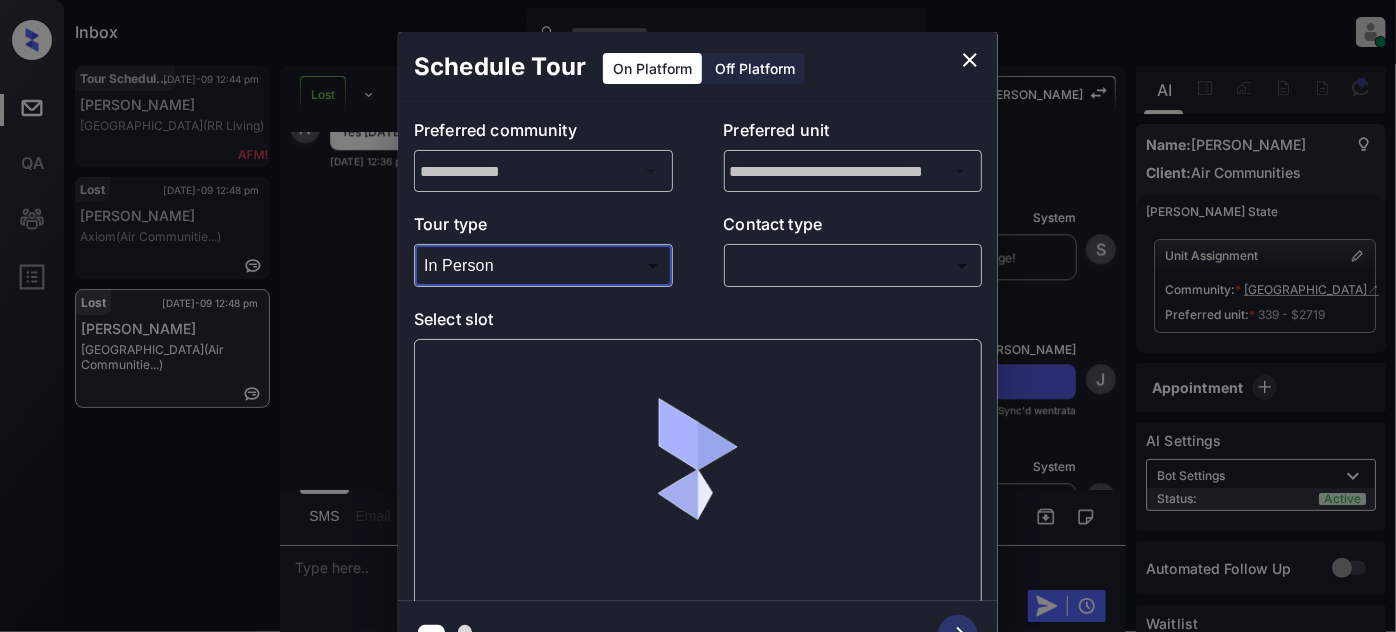 click on "​ ​" at bounding box center [853, 265] 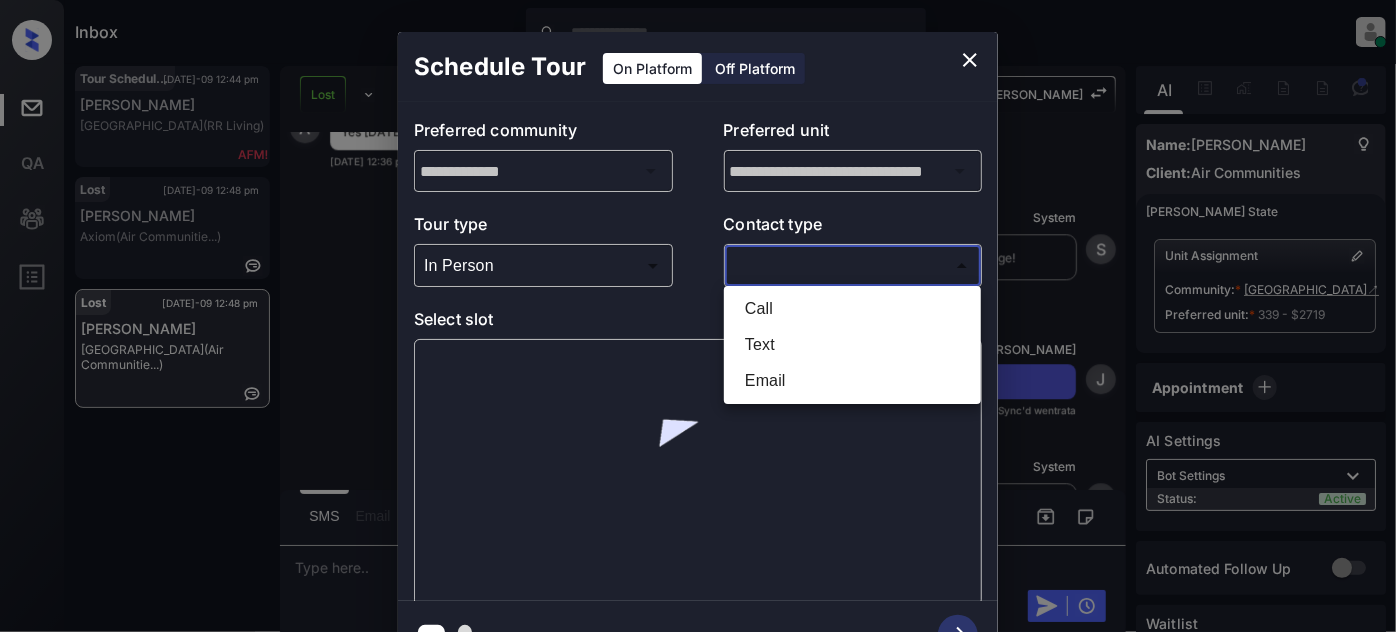 click on "Inbox Juan Carlos Manantan Online Set yourself   offline Set yourself   on break Profile Switch to  light  mode Sign out Tour Scheduled Jul-09 12:44 pm   andrea poisso West End Lodge  (RR Living) Lost Jul-09 12:48 pm   Zihan Xu Axiom  (Air Communitie...) Lost Jul-09 12:48 pm   Ashley Span Malibu Canyon  (Air Communitie...) Lost Lead Sentiment: Angry Upon sliding the acknowledgement:  Lead will move to lost stage. * ​ SMS and call option will be set to opt out. AFM will be turned off for the lead. Kelsey New Message Kelsey Notes Note: Paste this link into your browser to view Kelsey’s conversation with the prospect: https://conversation.getzuma.com/66bc0e418e362c36e9527a72 Aug 13, 2024 06:54 pm  Sync'd w  entrata K New Message Agent Lead created via emailParser in Inbound stage. Aug 13, 2024 06:54 pm A New Message Zuma Lead transferred to leasing agent: kelsey Aug 13, 2024 06:54 pm Z New Message Kelsey Aug 13, 2024 06:54 pm K New Message Agent AFM Request sent to Kelsey. Aug 13, 2024 06:54 pm A New Message" at bounding box center (698, 316) 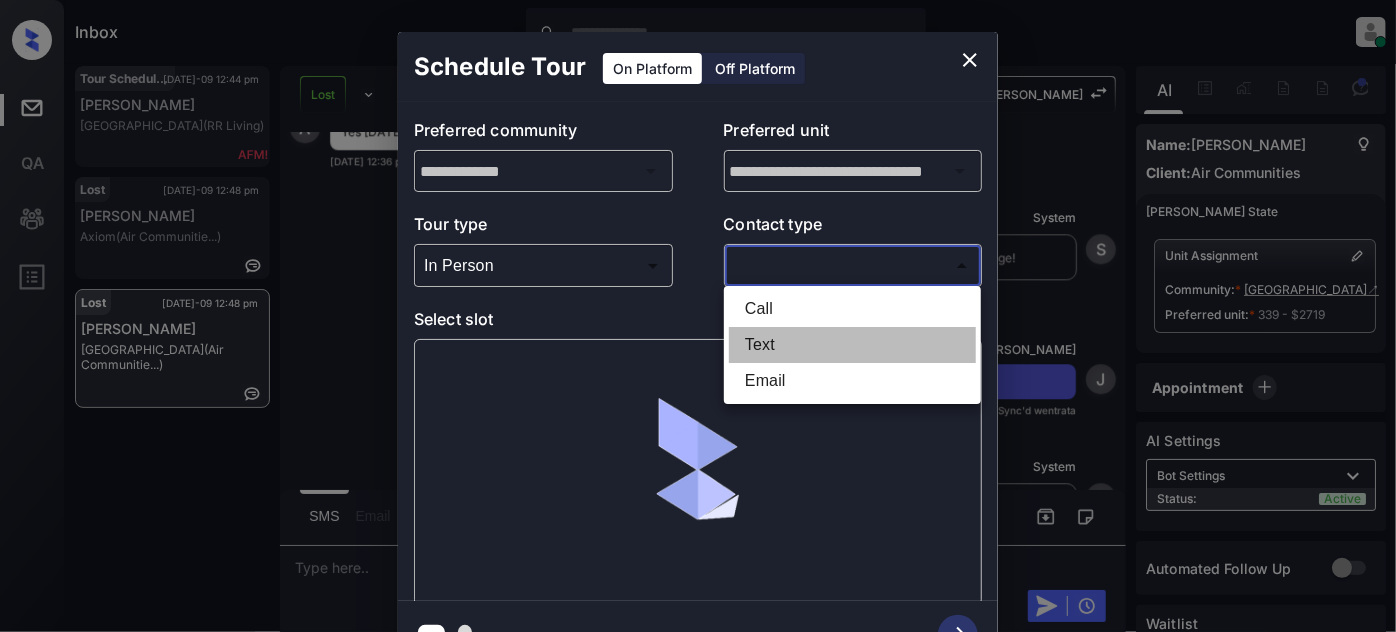 click on "Text" at bounding box center [852, 345] 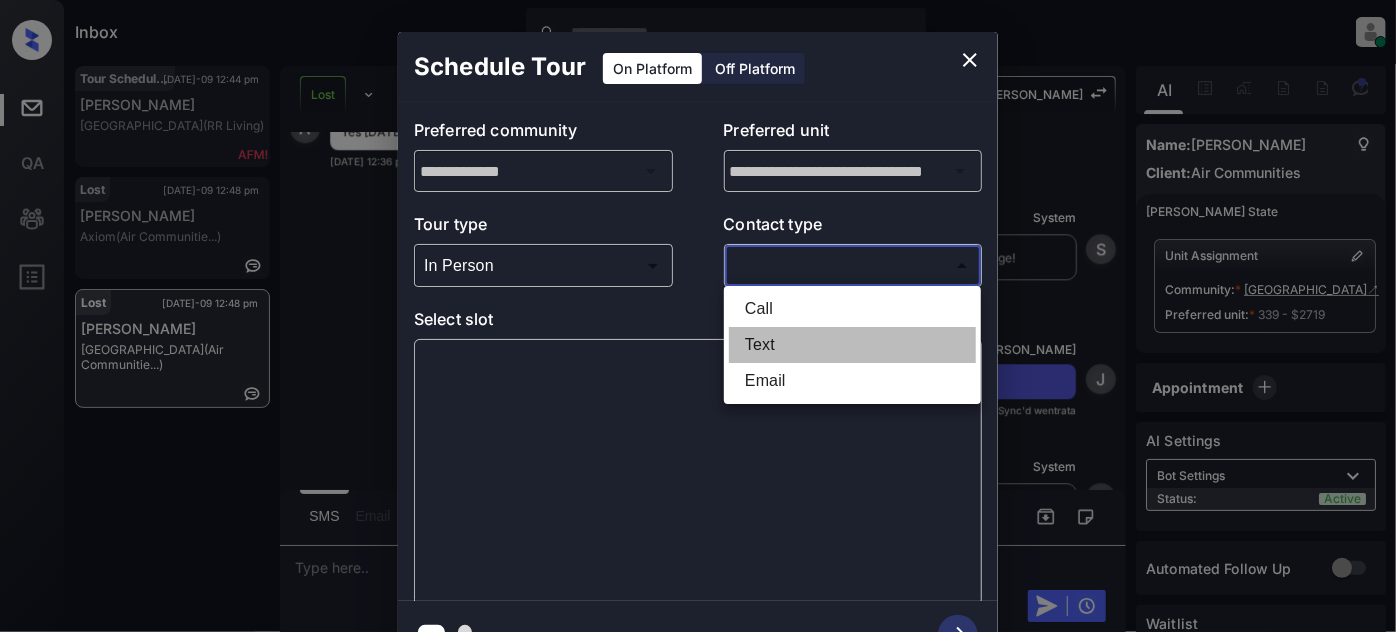 type on "****" 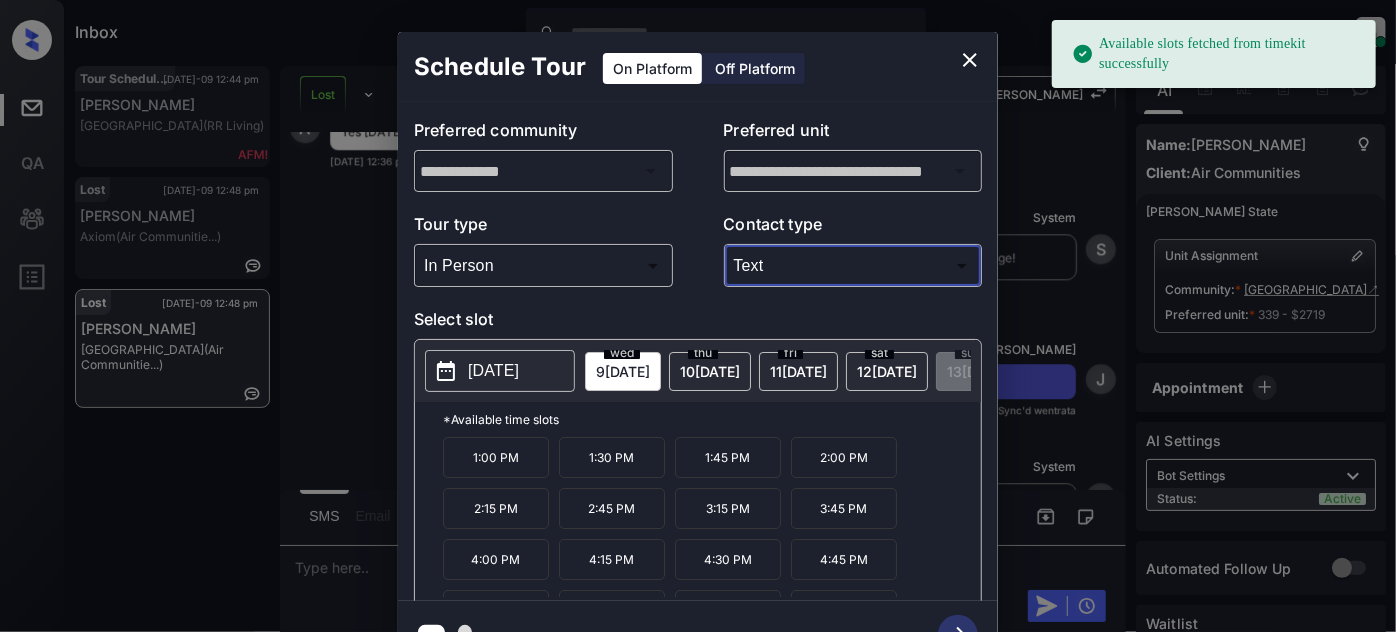 click on "10 JUL" at bounding box center (623, 371) 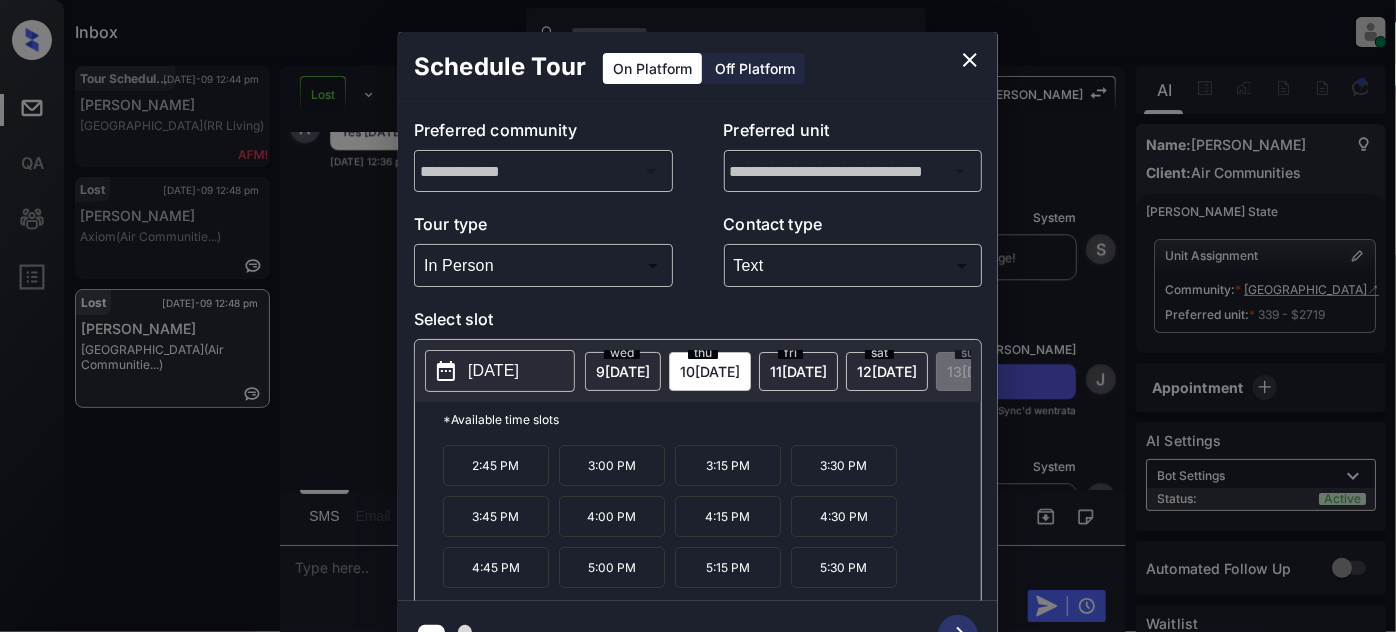 scroll, scrollTop: 92, scrollLeft: 0, axis: vertical 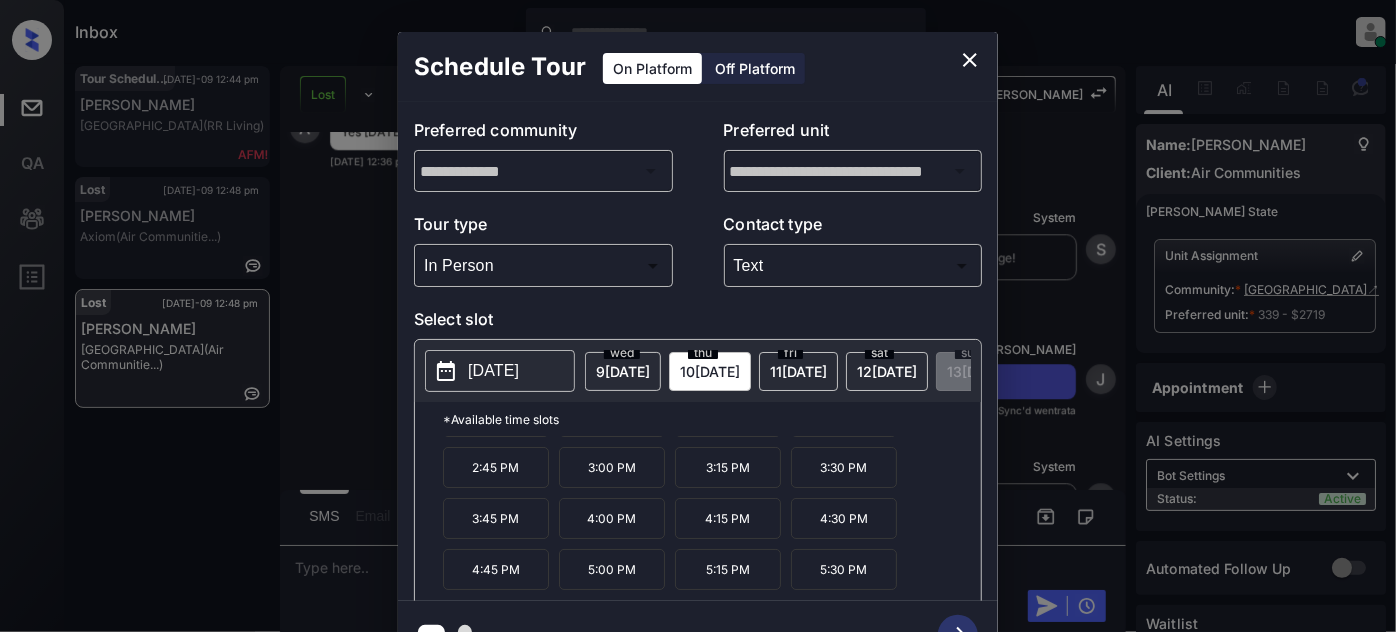 click on "4:00 PM" at bounding box center (612, 518) 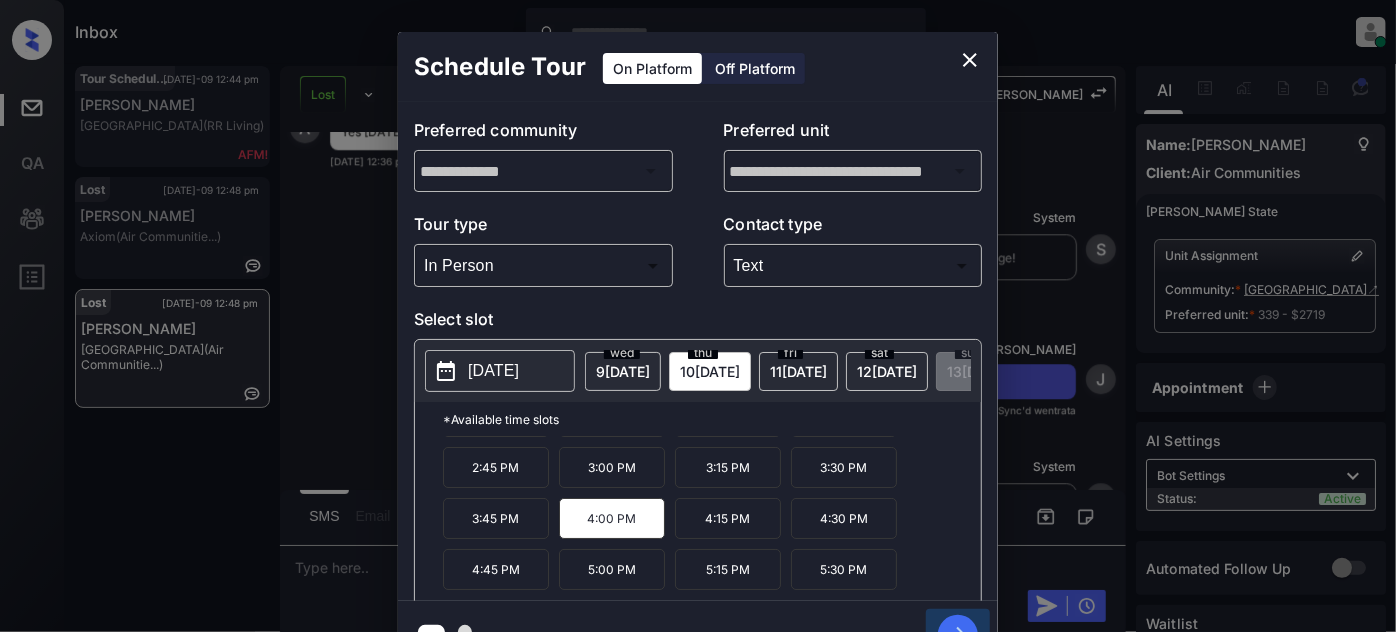 click 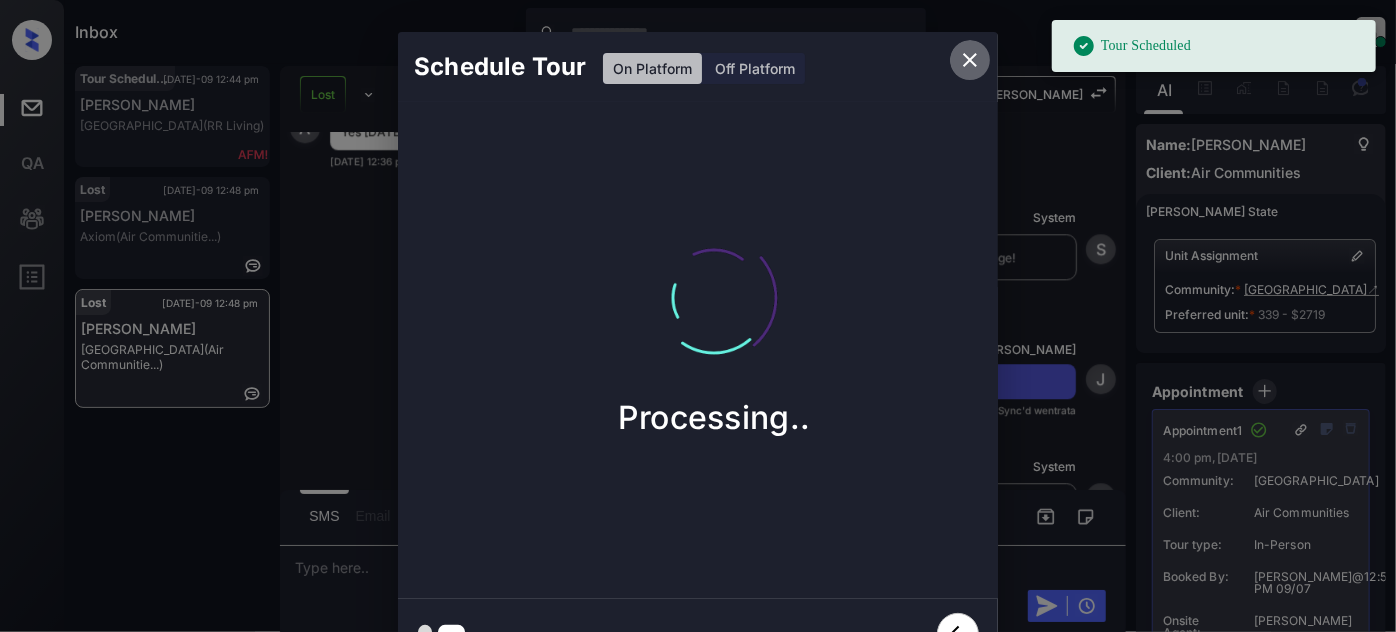 click 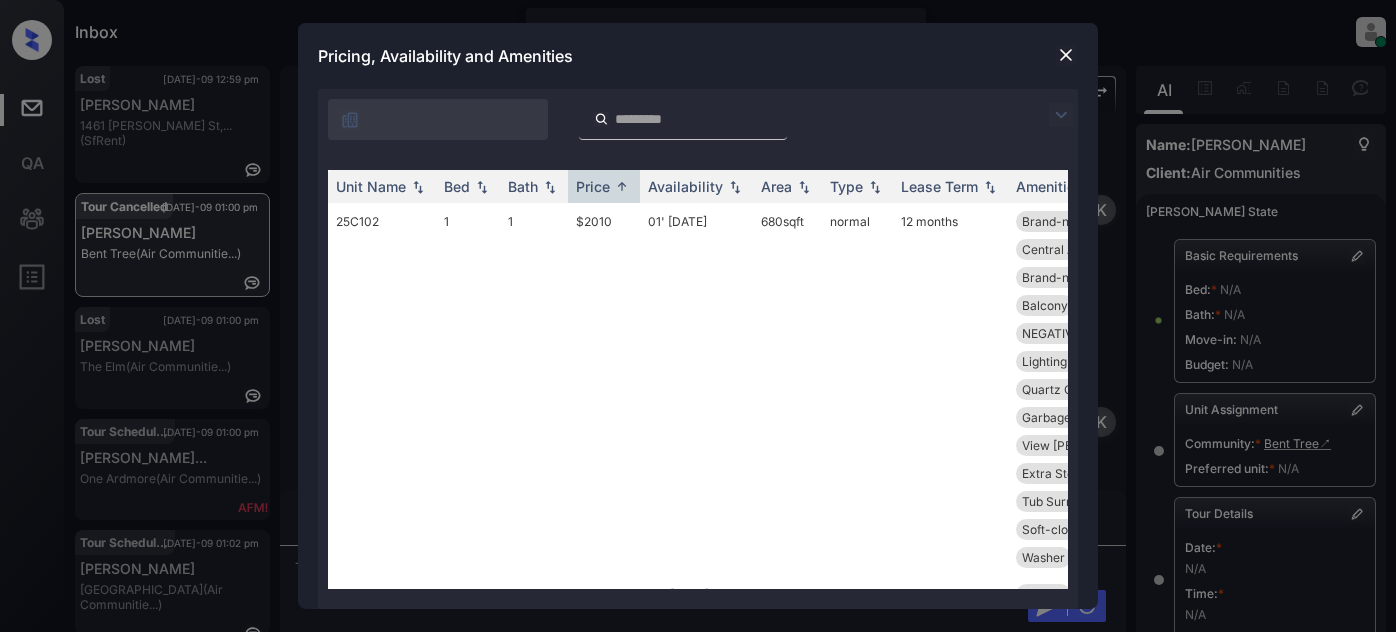 scroll, scrollTop: 0, scrollLeft: 0, axis: both 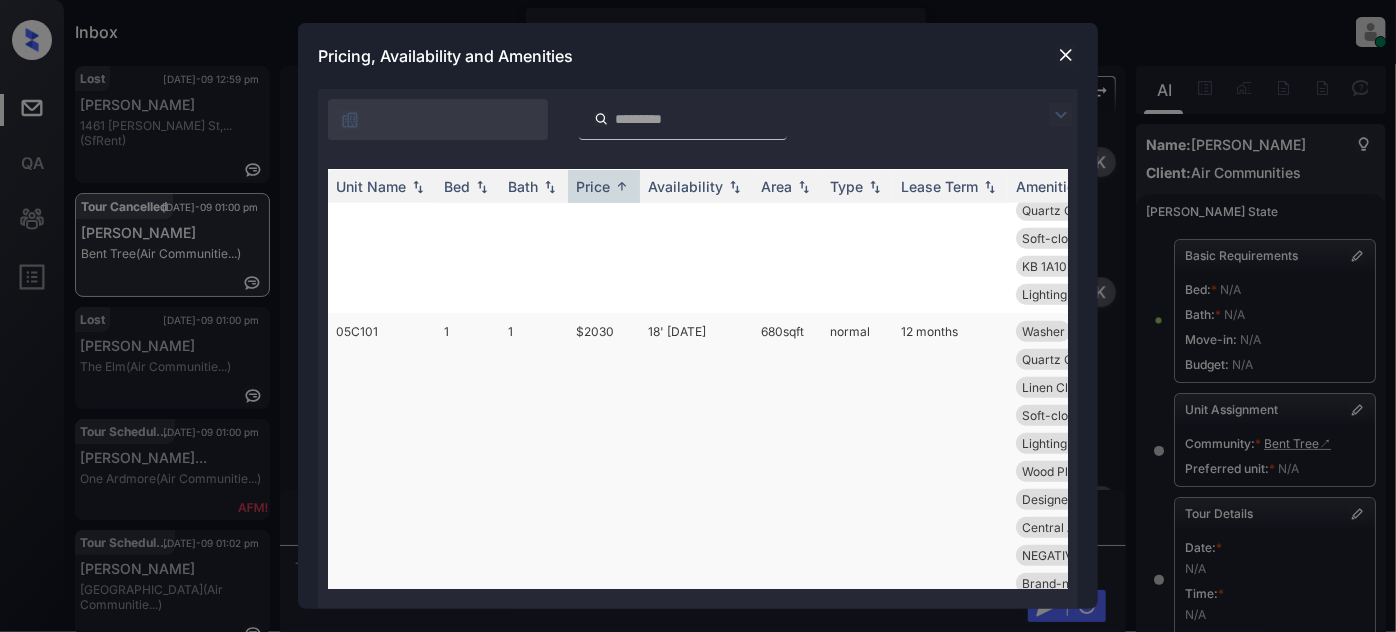 click on "18' Jul 25" at bounding box center [696, 499] 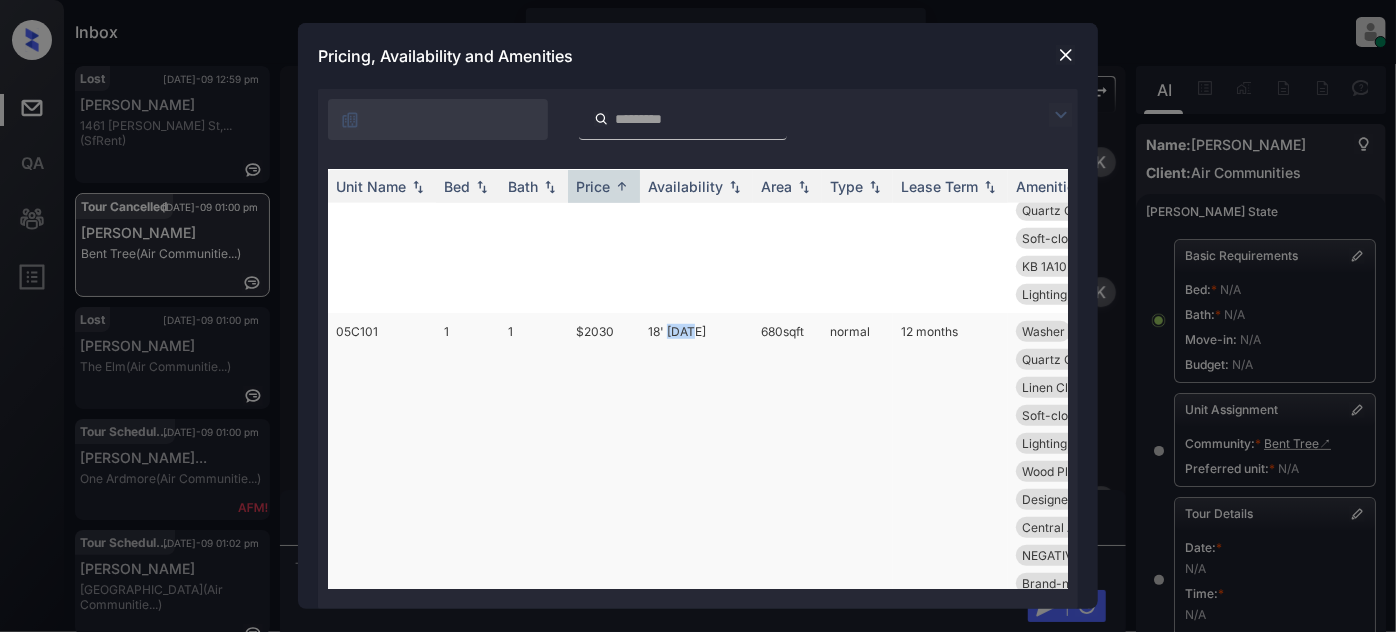 click on "18' Jul 25" at bounding box center (696, 499) 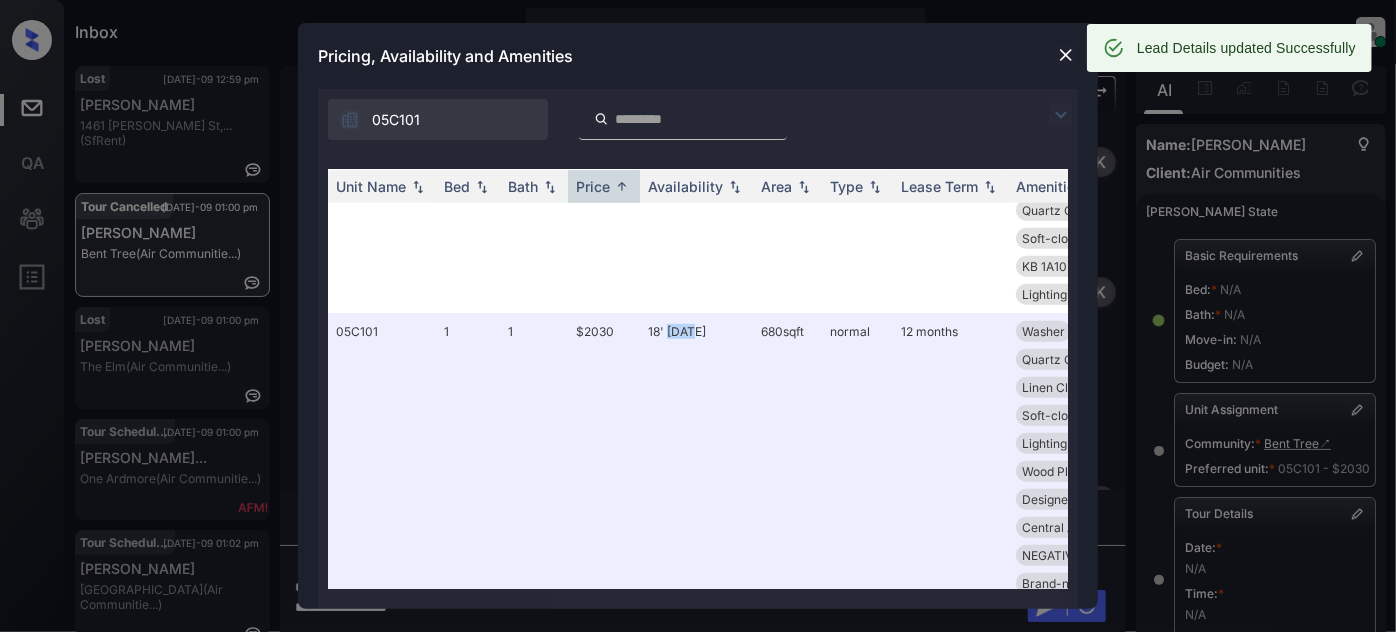 click at bounding box center [1066, 55] 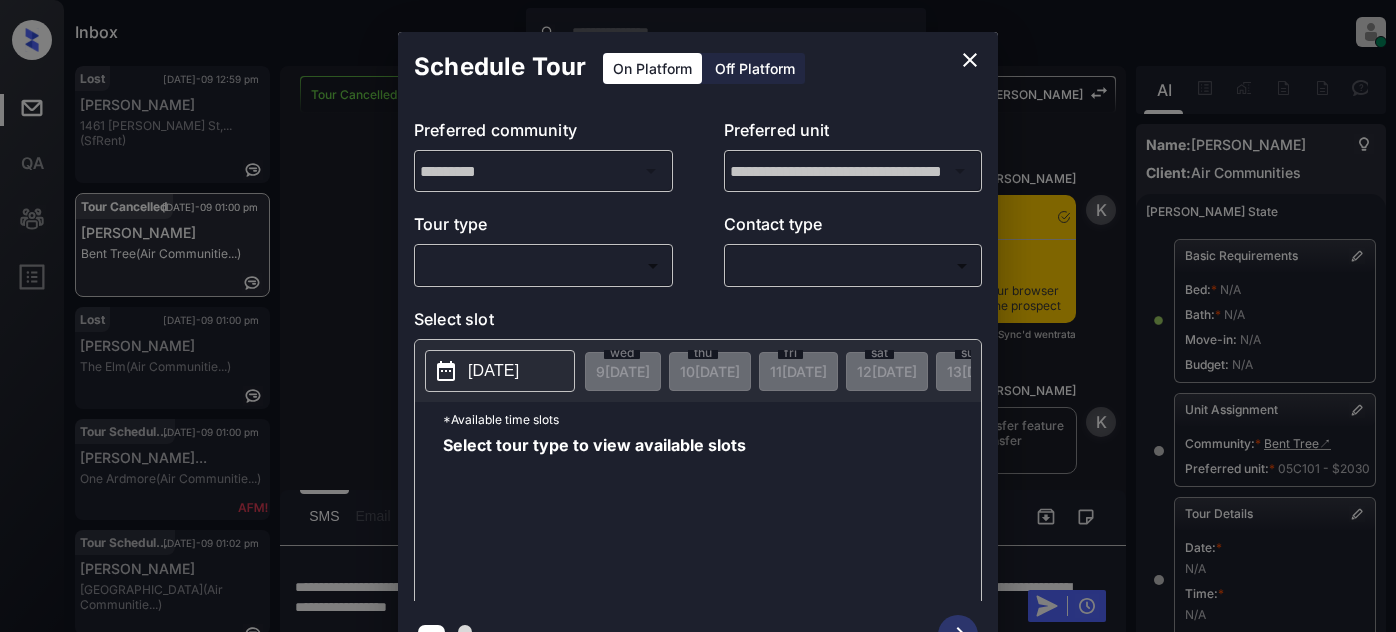scroll, scrollTop: 0, scrollLeft: 0, axis: both 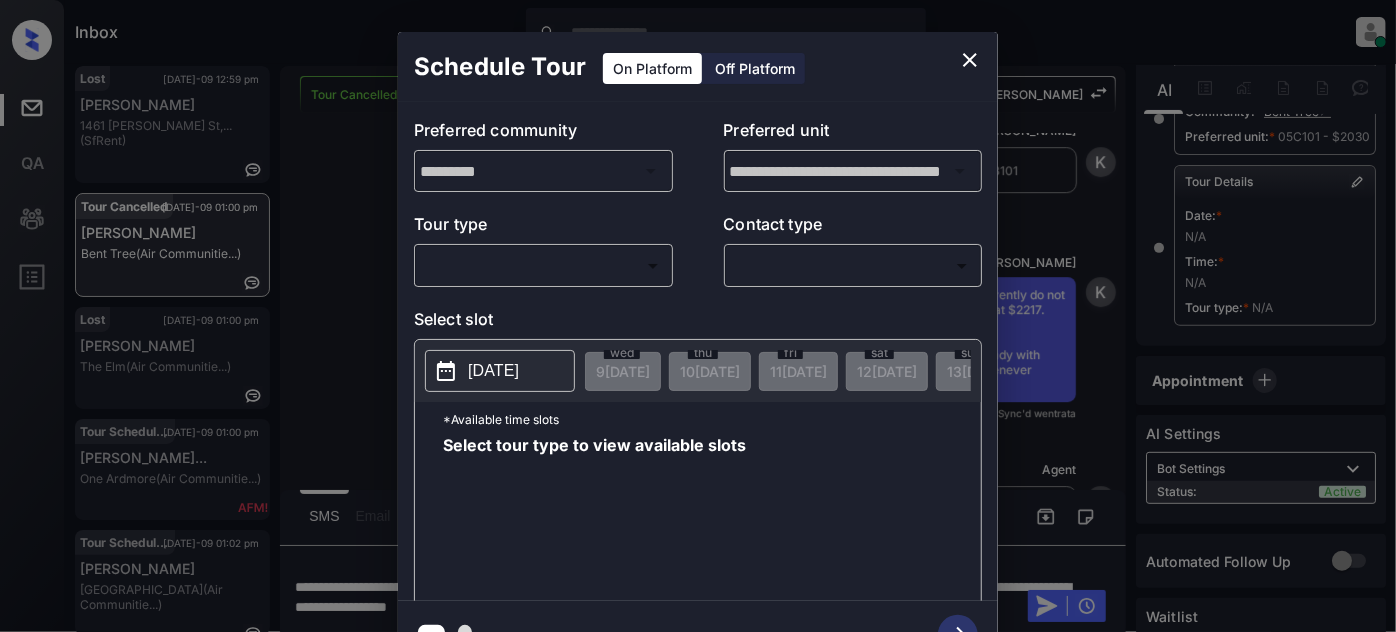 click on "Inbox [PERSON_NAME] Online Set yourself   offline Set yourself   on break Profile Switch to  light  mode Sign out Lost [DATE]-09 12:59 pm   [PERSON_NAME] [STREET_ADDRESS][PERSON_NAME]  (SfRent) Tour Cancelled [DATE]-09 01:00 pm   [PERSON_NAME] Bent Tree  (Air Communitie...) Lost [DATE]-09 01:00 pm   [PERSON_NAME] The Elm  (Air Communitie...) Tour Scheduled [DATE]-09 01:00 pm   [PERSON_NAME]... One Ardmore  (Air Communitie...) Tour Scheduled [DATE]-09 01:02 pm   [PERSON_NAME][GEOGRAPHIC_DATA]  (Air Communitie...) Contacted [DATE]-09 01:07 pm   Phone Lead [GEOGRAPHIC_DATA]  (Air Communitie...) Tour Cancelled Lost Lead Sentiment: Angry Upon sliding the acknowledgement:  Lead will move to lost stage. * ​ SMS and call option will be set to opt out. AFM will be turned off for the lead. Kelsey New Message [PERSON_NAME] Notes Note: <a href="[URL][DOMAIN_NAME]">[URL][DOMAIN_NAME]</a> - Paste this link into your browser to view [PERSON_NAME] conversation with the prospect  Sync'd w  entrata" at bounding box center (698, 316) 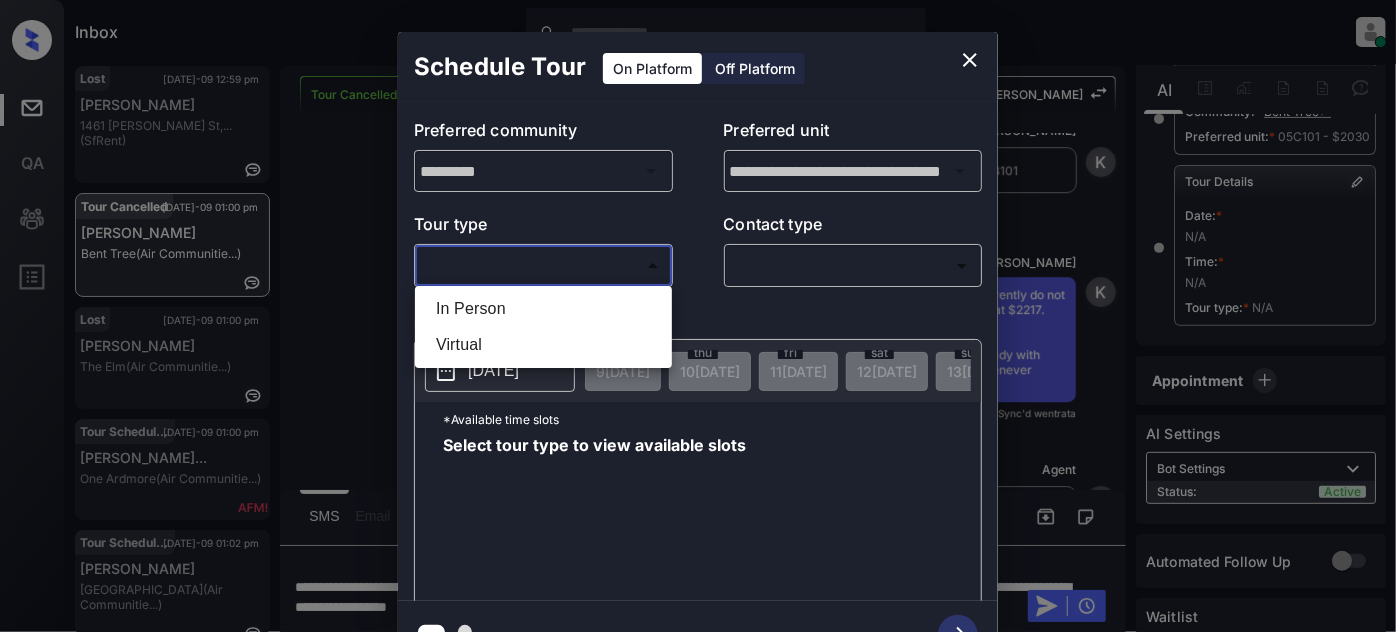 click on "In Person" at bounding box center [543, 309] 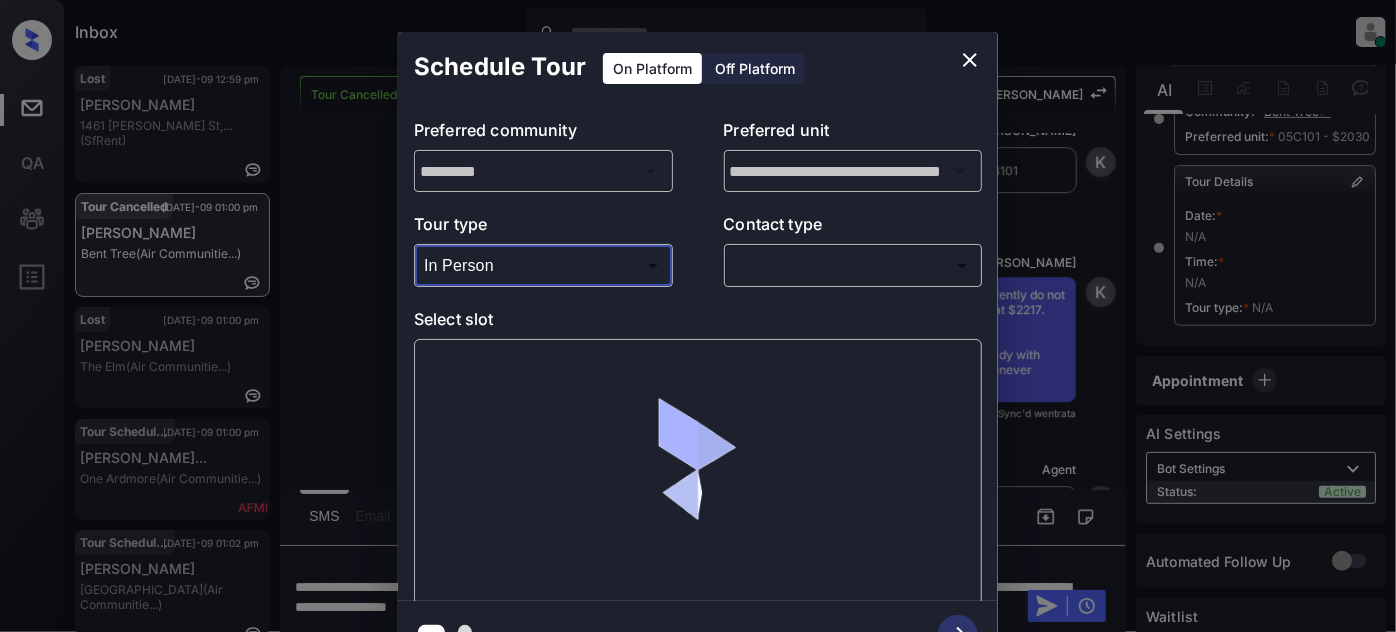 click on "Inbox [PERSON_NAME] Online Set yourself   offline Set yourself   on break Profile Switch to  light  mode Sign out Lost [DATE]-09 12:59 pm   [PERSON_NAME] [STREET_ADDRESS][PERSON_NAME]  (SfRent) Tour Cancelled [DATE]-09 01:00 pm   [PERSON_NAME] Bent Tree  (Air Communitie...) Lost [DATE]-09 01:00 pm   [PERSON_NAME] The Elm  (Air Communitie...) Tour Scheduled [DATE]-09 01:00 pm   [PERSON_NAME]... One Ardmore  (Air Communitie...) Tour Scheduled [DATE]-09 01:02 pm   [PERSON_NAME][GEOGRAPHIC_DATA]  (Air Communitie...) Contacted [DATE]-09 01:07 pm   Phone Lead [GEOGRAPHIC_DATA]  (Air Communitie...) Tour Cancelled Lost Lead Sentiment: Angry Upon sliding the acknowledgement:  Lead will move to lost stage. * ​ SMS and call option will be set to opt out. AFM will be turned off for the lead. Kelsey New Message [PERSON_NAME] Notes Note: <a href="[URL][DOMAIN_NAME]">[URL][DOMAIN_NAME]</a> - Paste this link into your browser to view [PERSON_NAME] conversation with the prospect  Sync'd w  entrata" at bounding box center (698, 316) 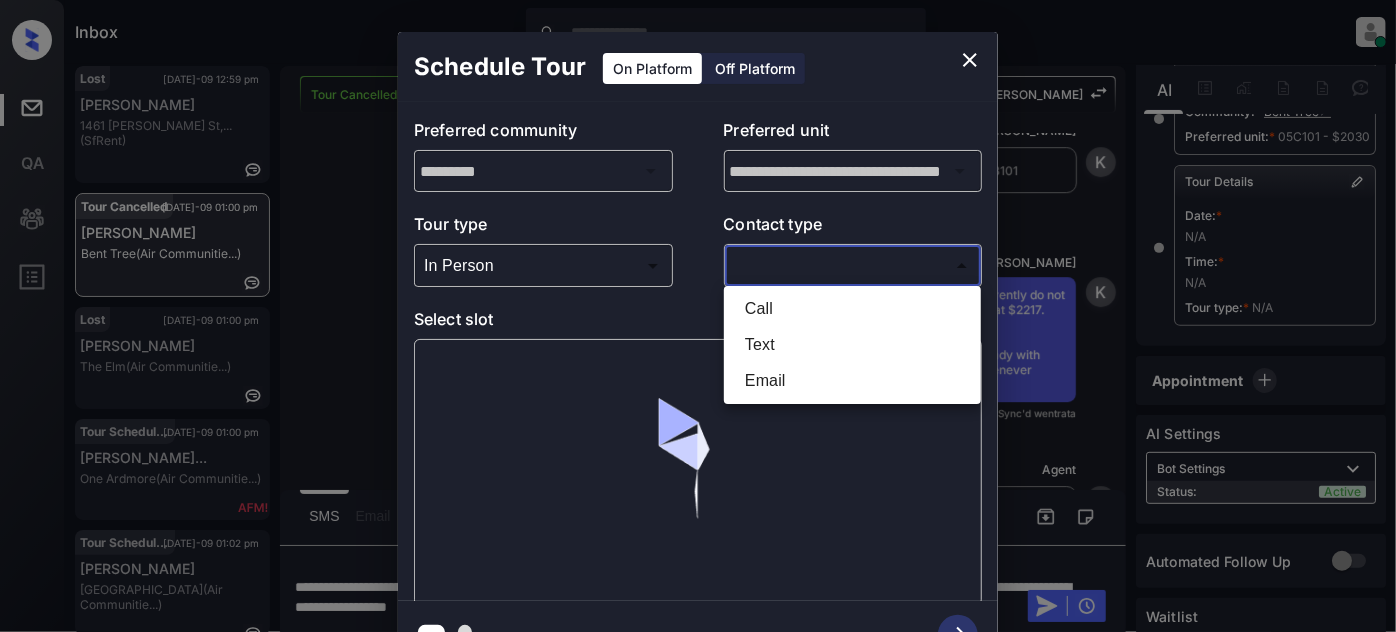 click on "Text" at bounding box center [852, 345] 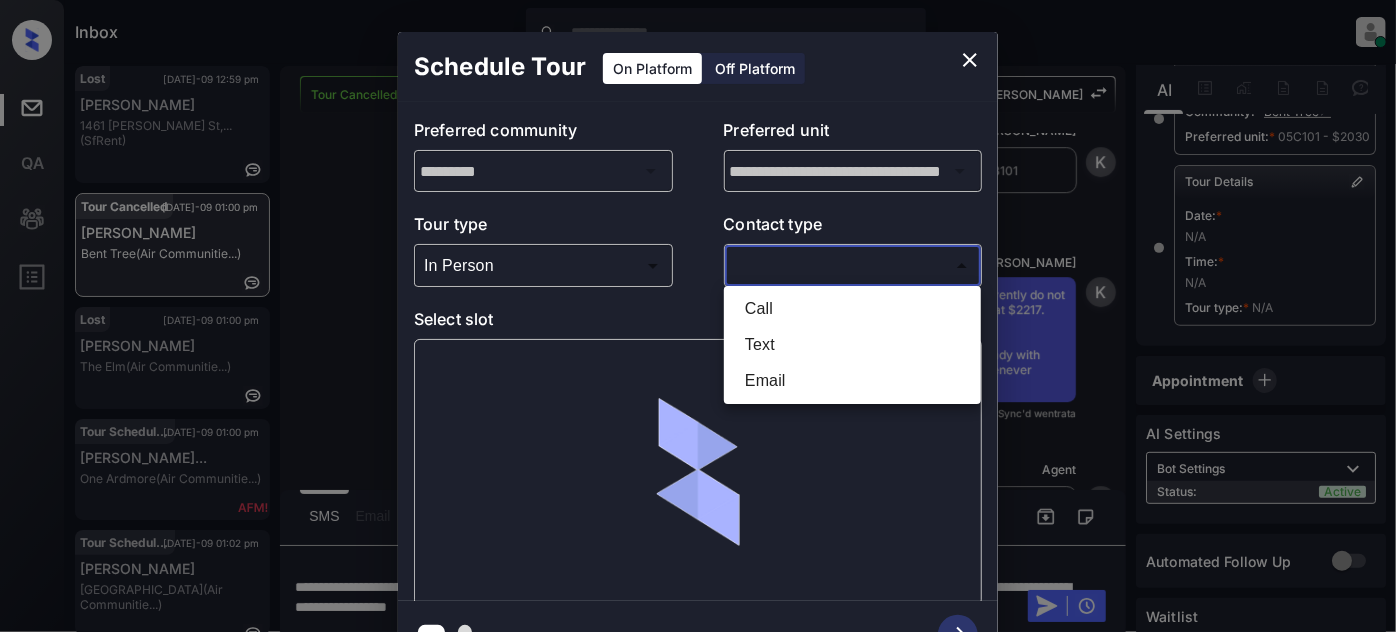 type on "****" 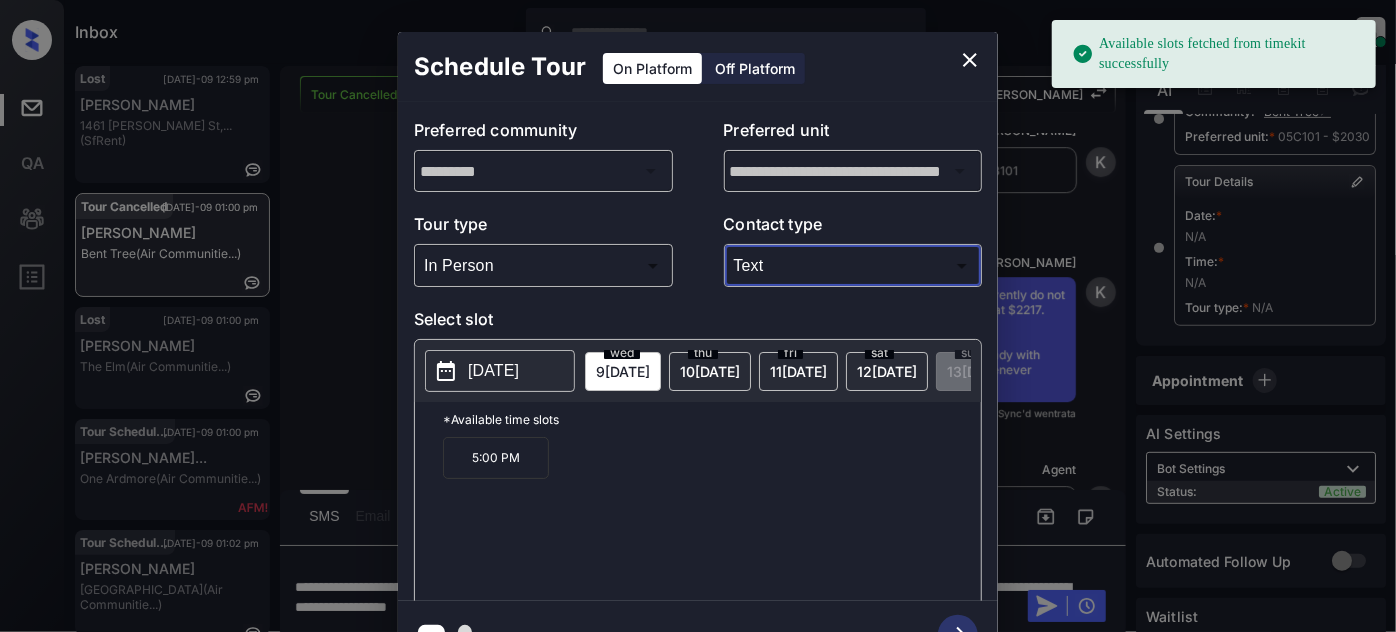click on "[DATE]" at bounding box center [623, 371] 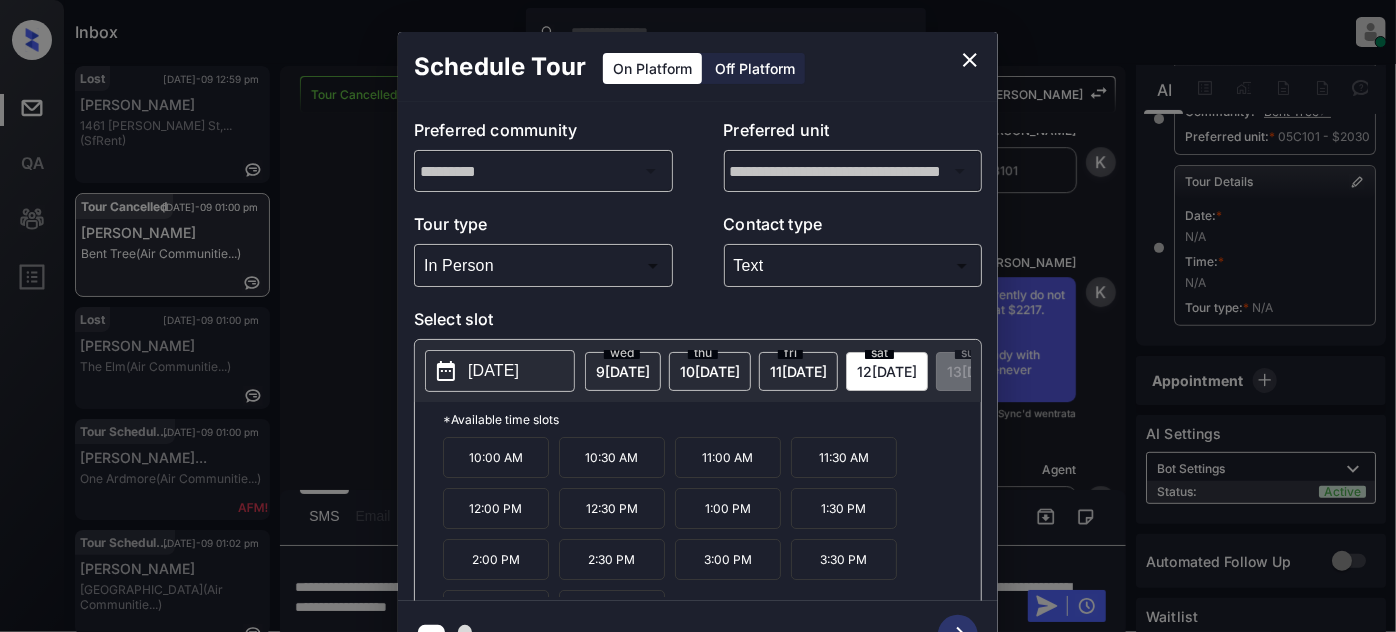 click on "11:00 AM" at bounding box center [728, 457] 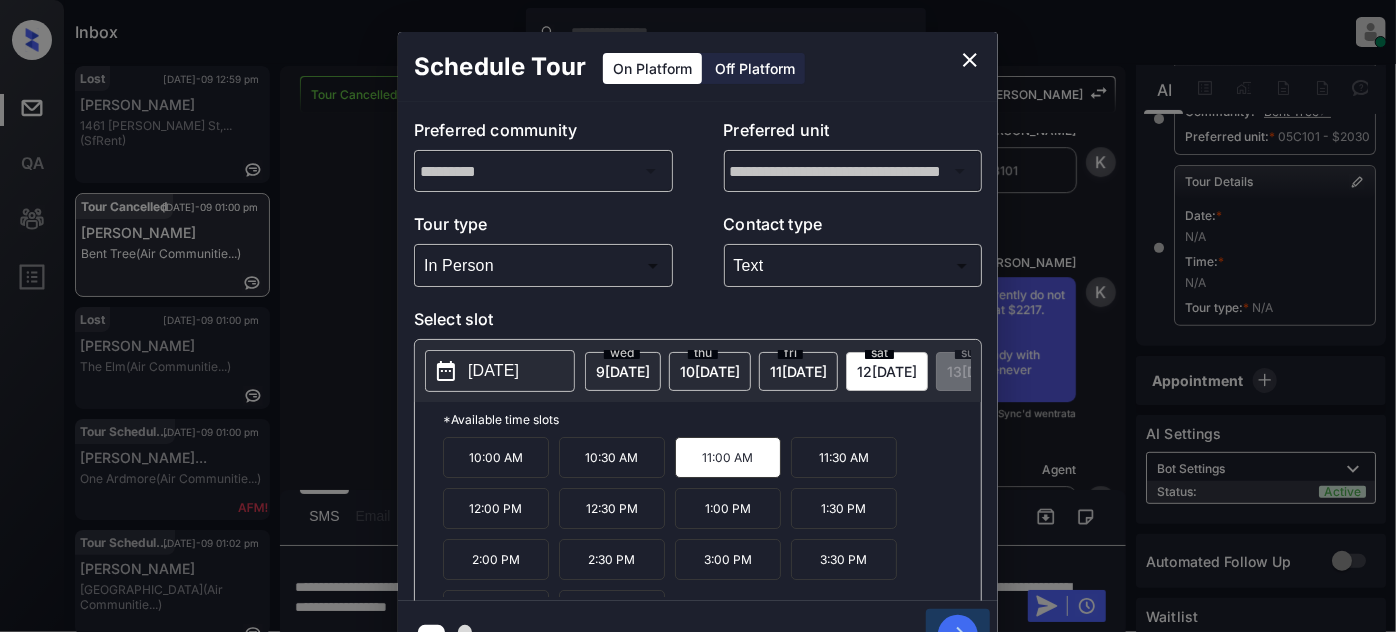 click at bounding box center (958, 635) 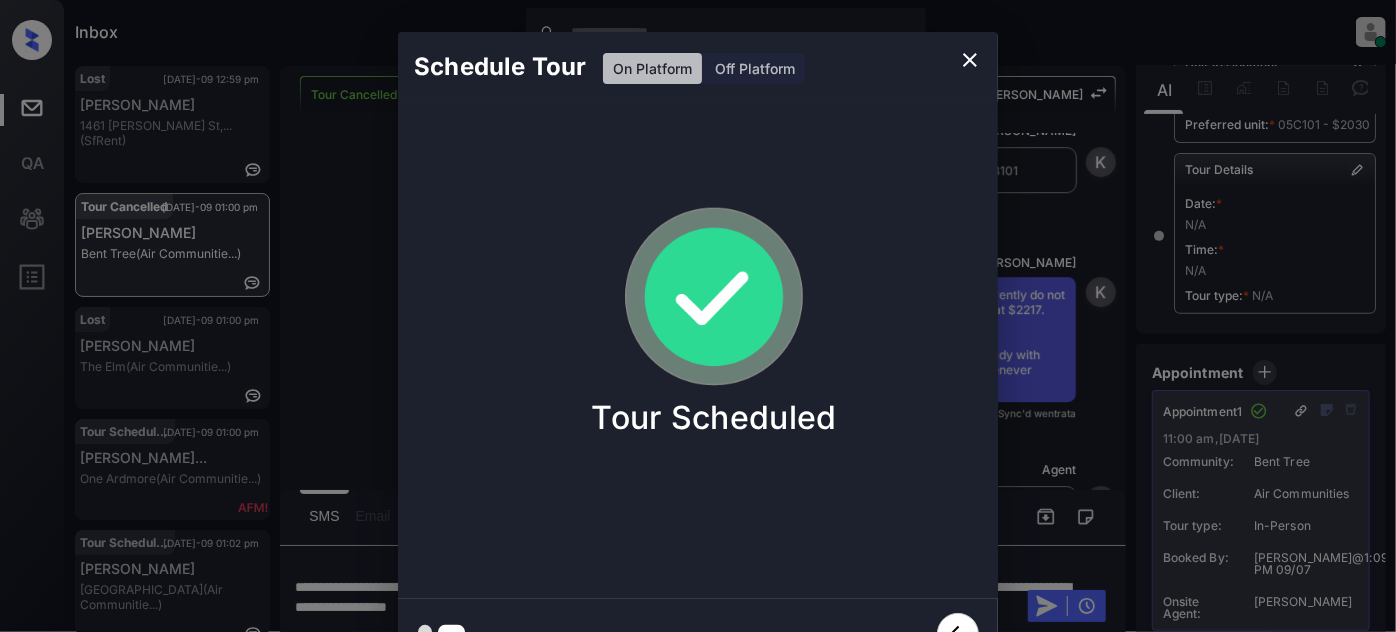 click at bounding box center [970, 60] 